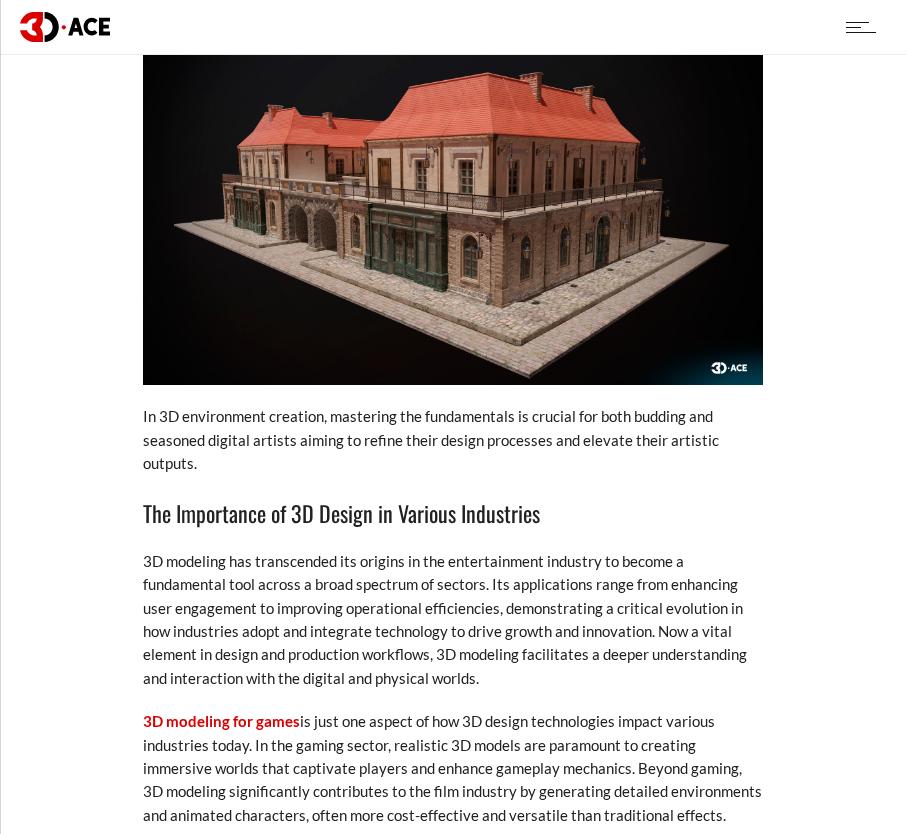 scroll, scrollTop: 1000, scrollLeft: 0, axis: vertical 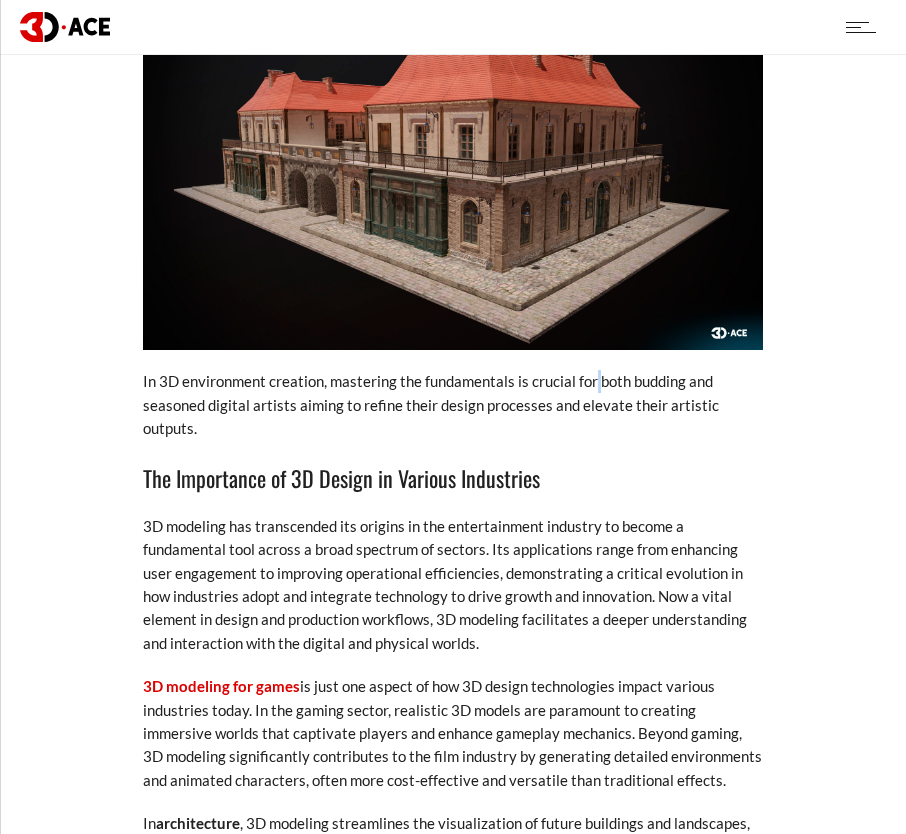 click on "In 3D environment creation, mastering the fundamentals is crucial for both budding and seasoned digital artists aiming to refine their design processes and elevate their artistic outputs." at bounding box center (453, 405) 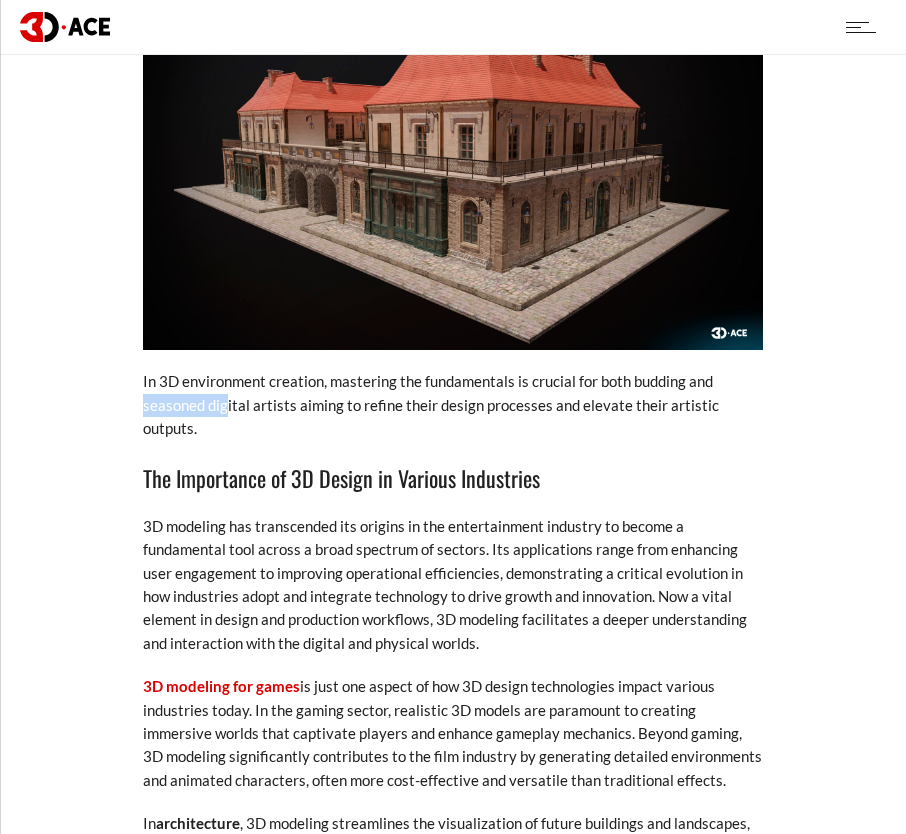 drag, startPoint x: 118, startPoint y: 399, endPoint x: 113, endPoint y: 359, distance: 40.311287 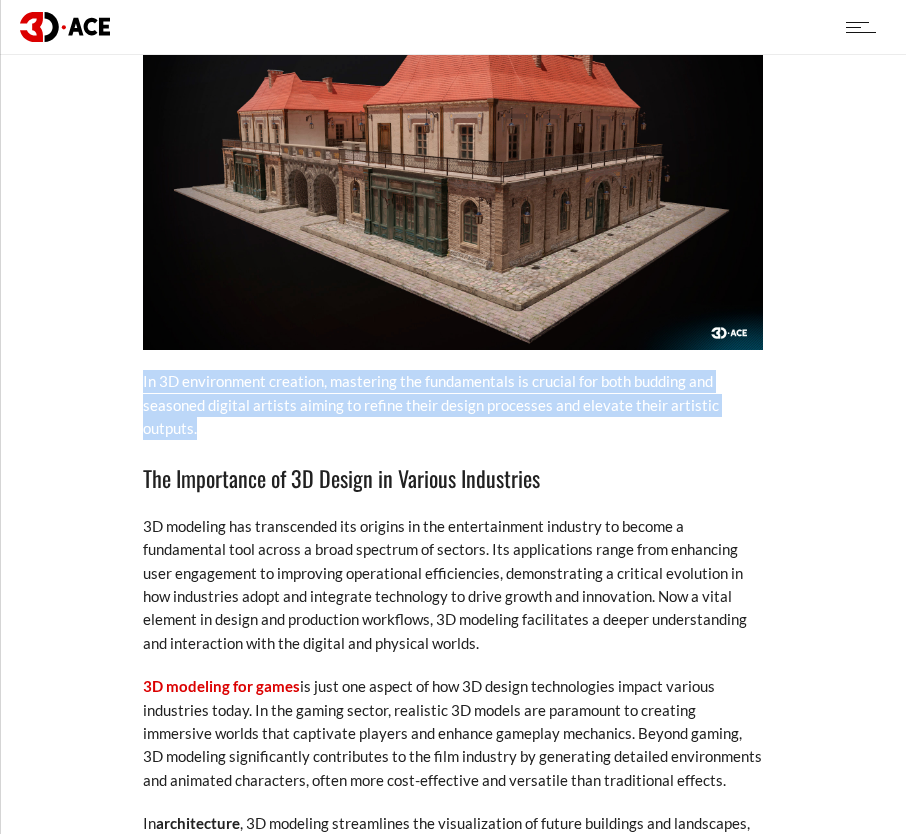drag, startPoint x: 110, startPoint y: 358, endPoint x: 242, endPoint y: 426, distance: 148.48569 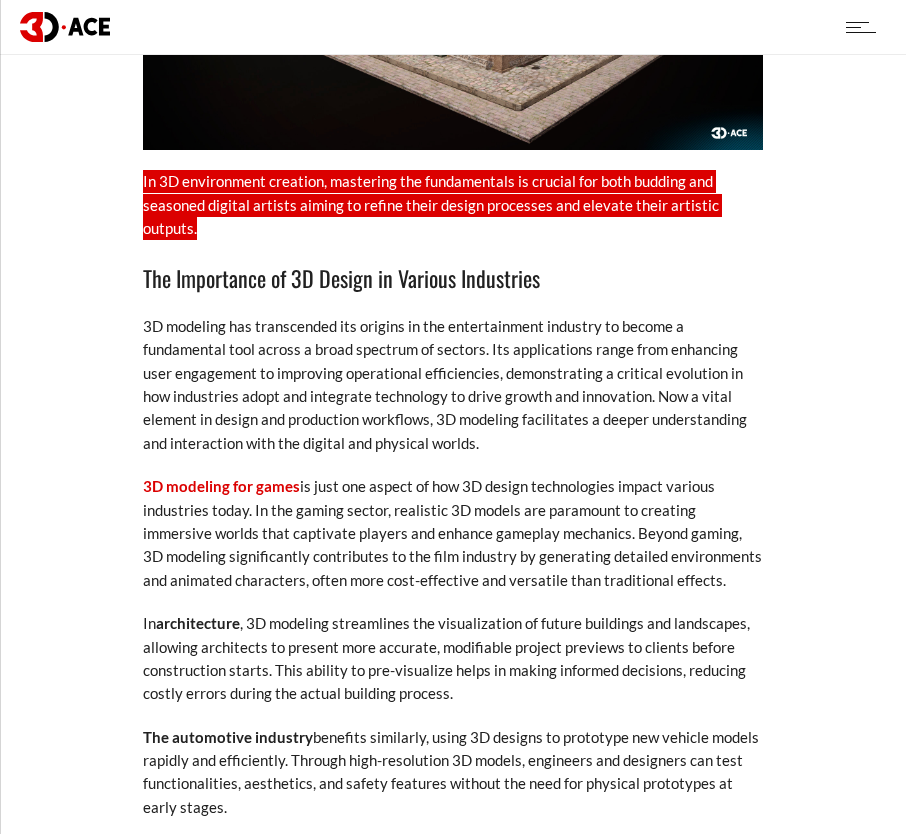 scroll, scrollTop: 1300, scrollLeft: 0, axis: vertical 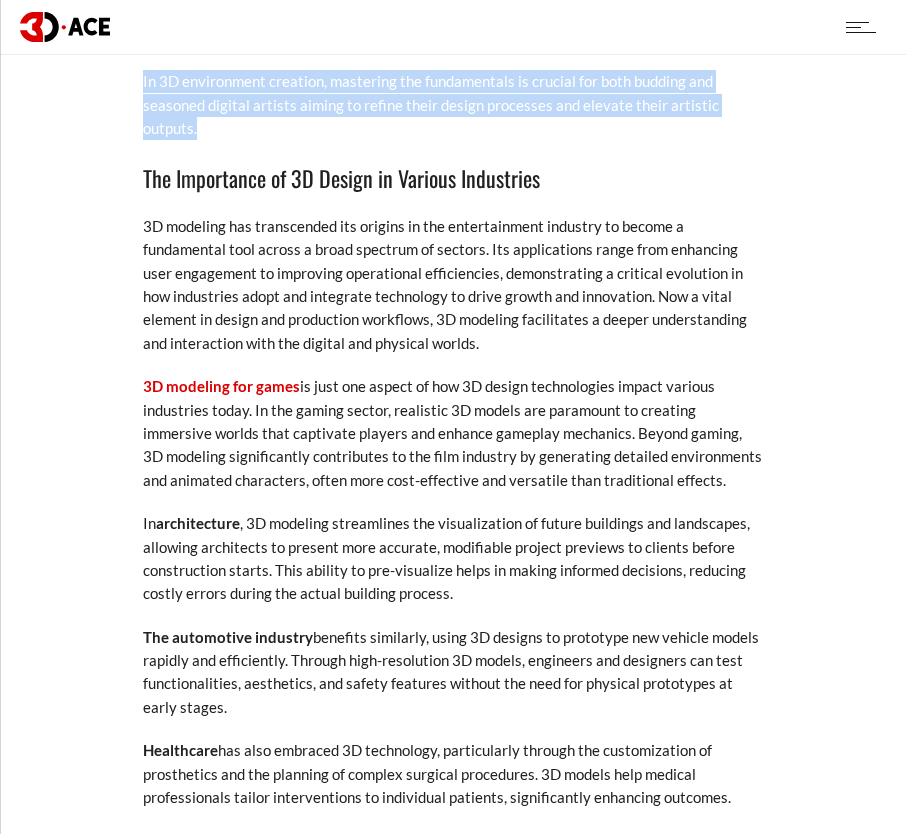 drag, startPoint x: 239, startPoint y: 404, endPoint x: 642, endPoint y: 478, distance: 409.73773 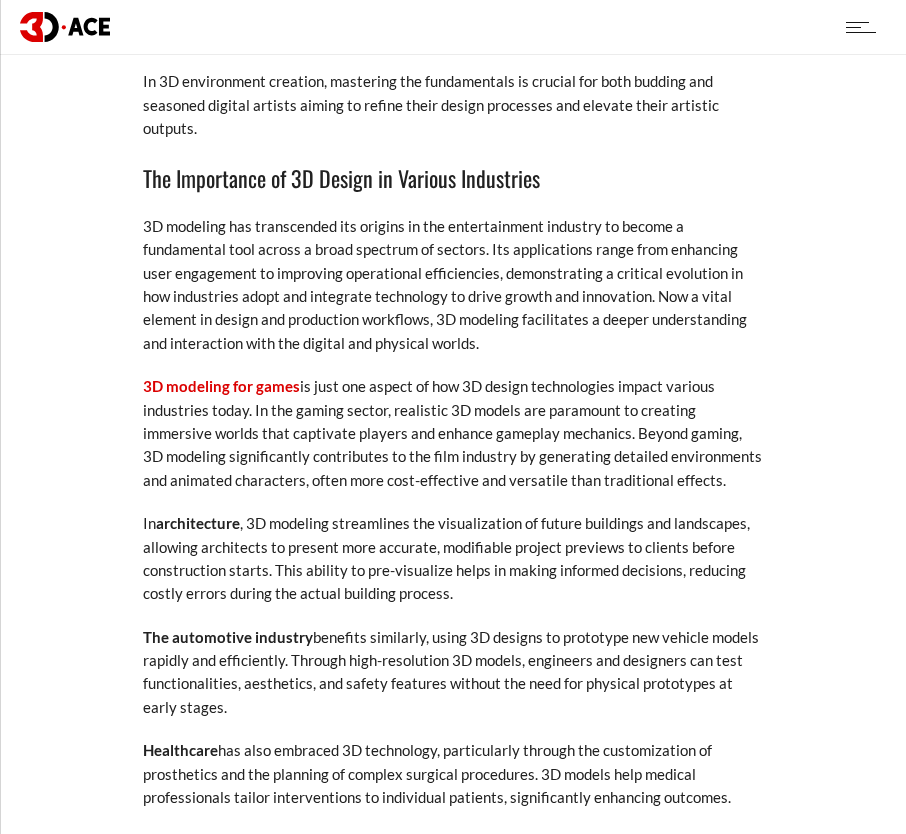 drag, startPoint x: 749, startPoint y: 581, endPoint x: 208, endPoint y: 646, distance: 544.8908 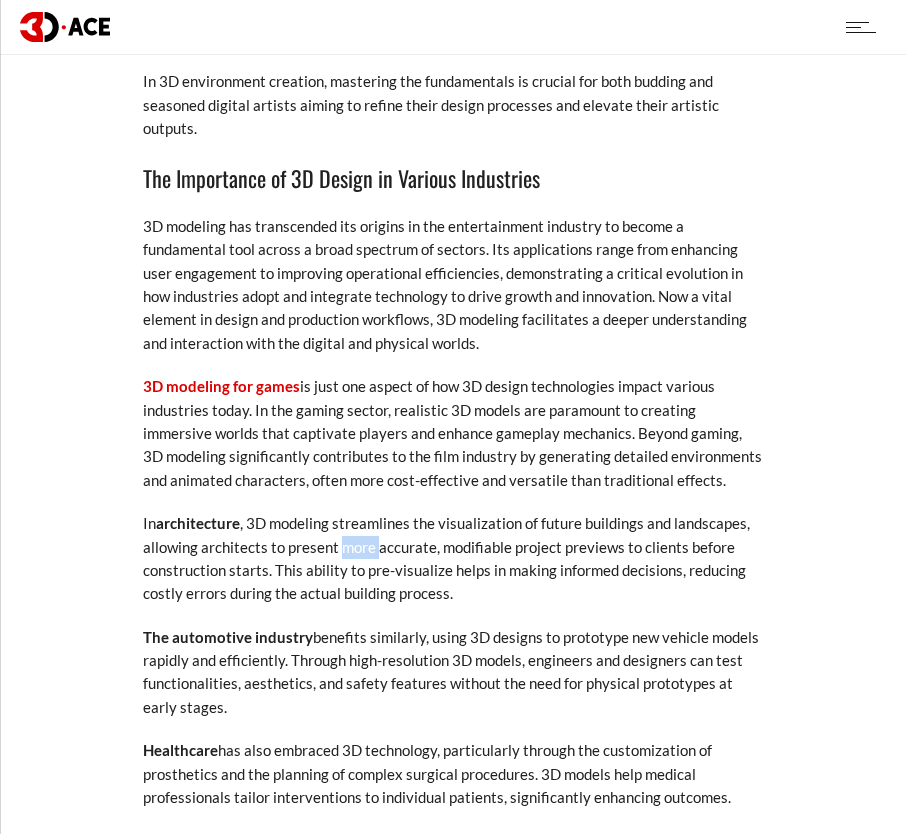 click on "In  architecture , 3D modeling streamlines the visualization of future buildings and landscapes, allowing architects to present more accurate, modifiable project previews to clients before construction starts. This ability to pre-visualize helps in making informed decisions, reducing costly errors during the actual building process." at bounding box center (453, 559) 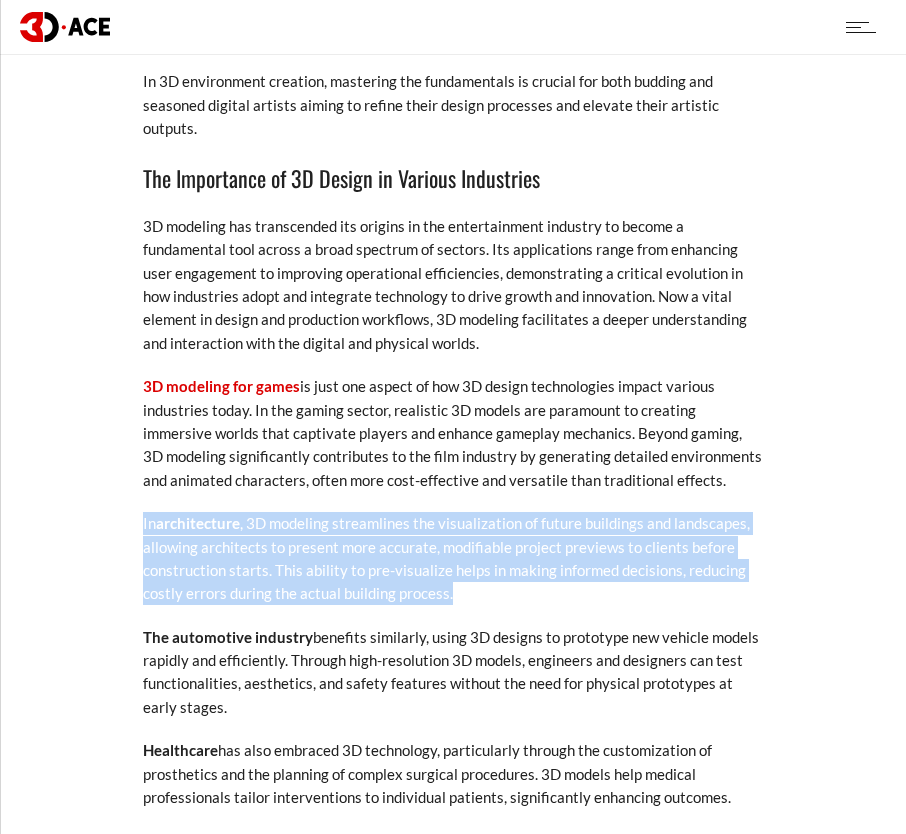 click on "In  architecture , 3D modeling streamlines the visualization of future buildings and landscapes, allowing architects to present more accurate, modifiable project previews to clients before construction starts. This ability to pre-visualize helps in making informed decisions, reducing costly errors during the actual building process." at bounding box center (453, 559) 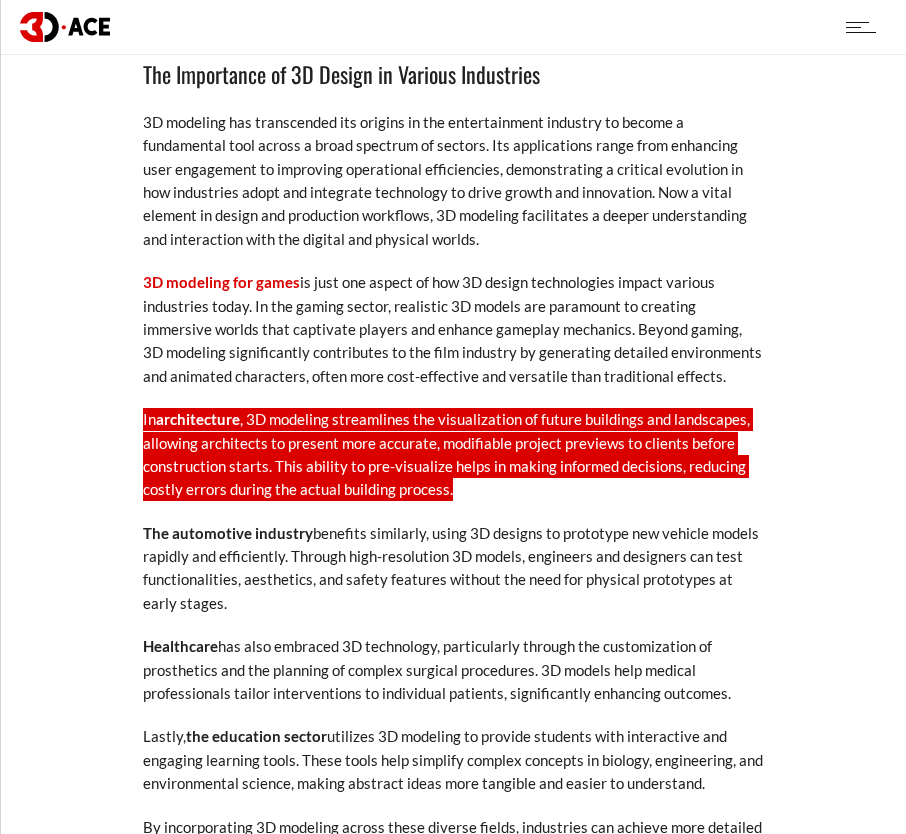 scroll, scrollTop: 1500, scrollLeft: 0, axis: vertical 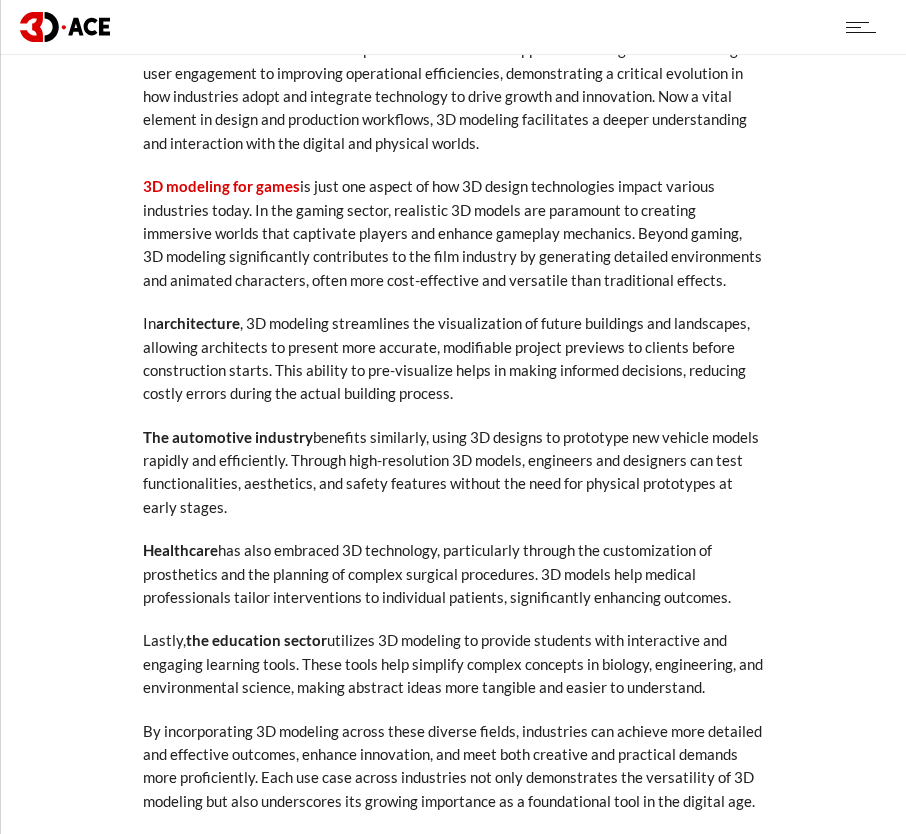 click on "Healthcare  has also embraced 3D technology, particularly through the customization of prosthetics and the planning of complex surgical procedures. 3D models help medical professionals tailor interventions to individual patients, significantly enhancing outcomes." at bounding box center (453, 574) 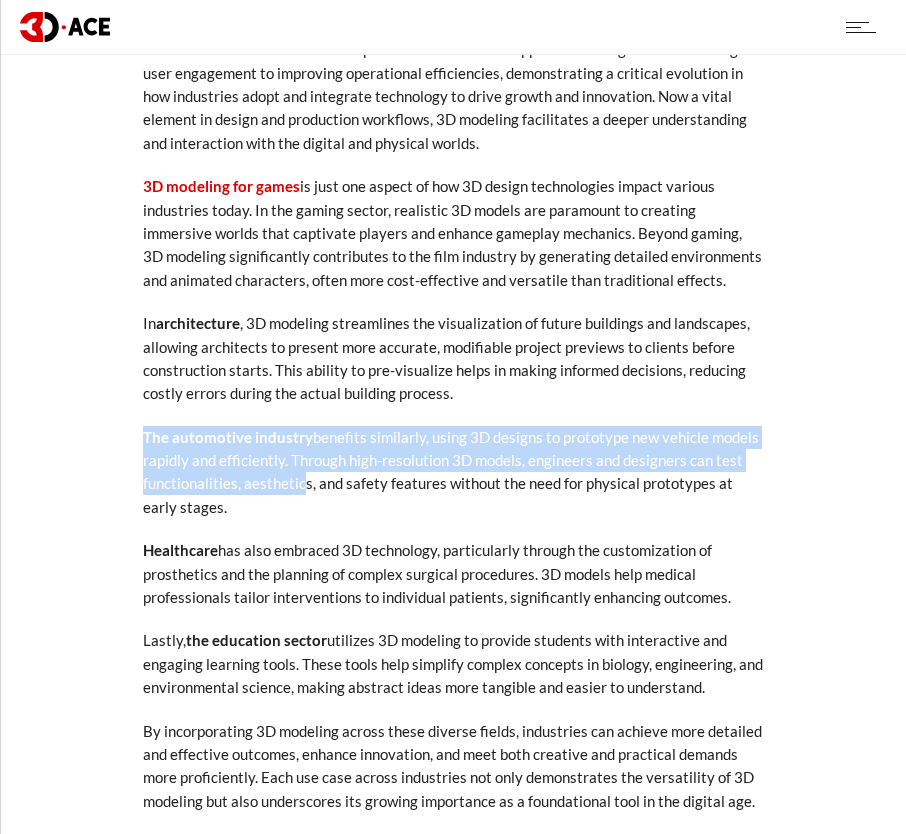 drag, startPoint x: 194, startPoint y: 440, endPoint x: 298, endPoint y: 494, distance: 117.18362 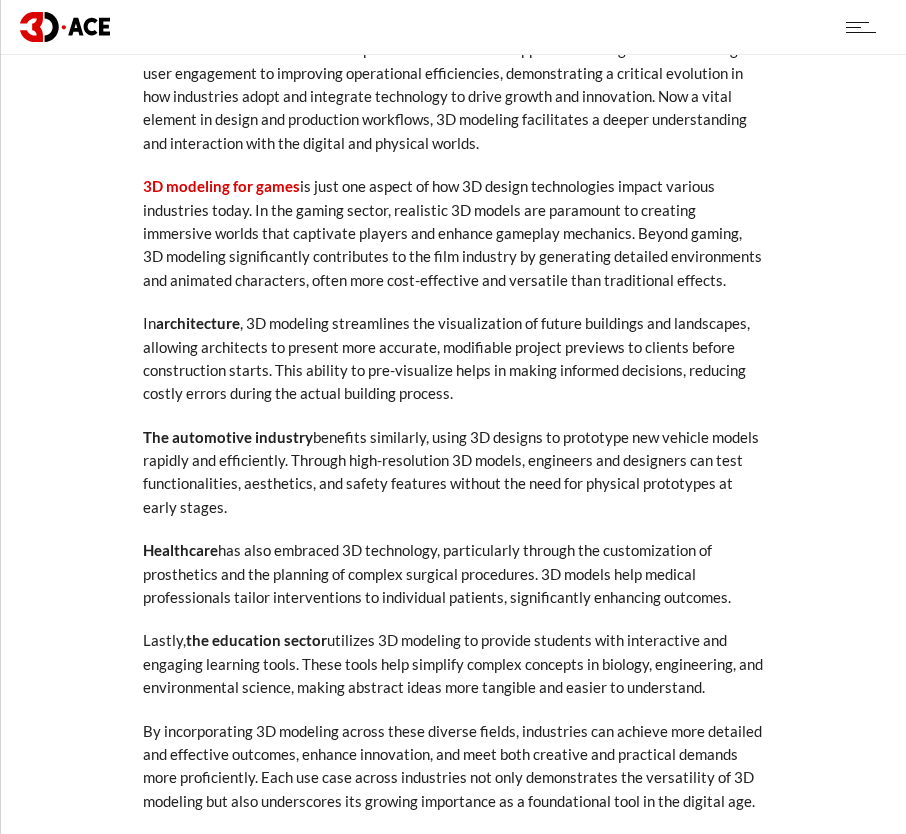 click on "The automotive industry  benefits similarly, using 3D designs to prototype new vehicle models rapidly and efficiently. Through high-resolution 3D models, engineers and designers can test functionalities, aesthetics, and safety features without the need for physical prototypes at early stages." at bounding box center [453, 473] 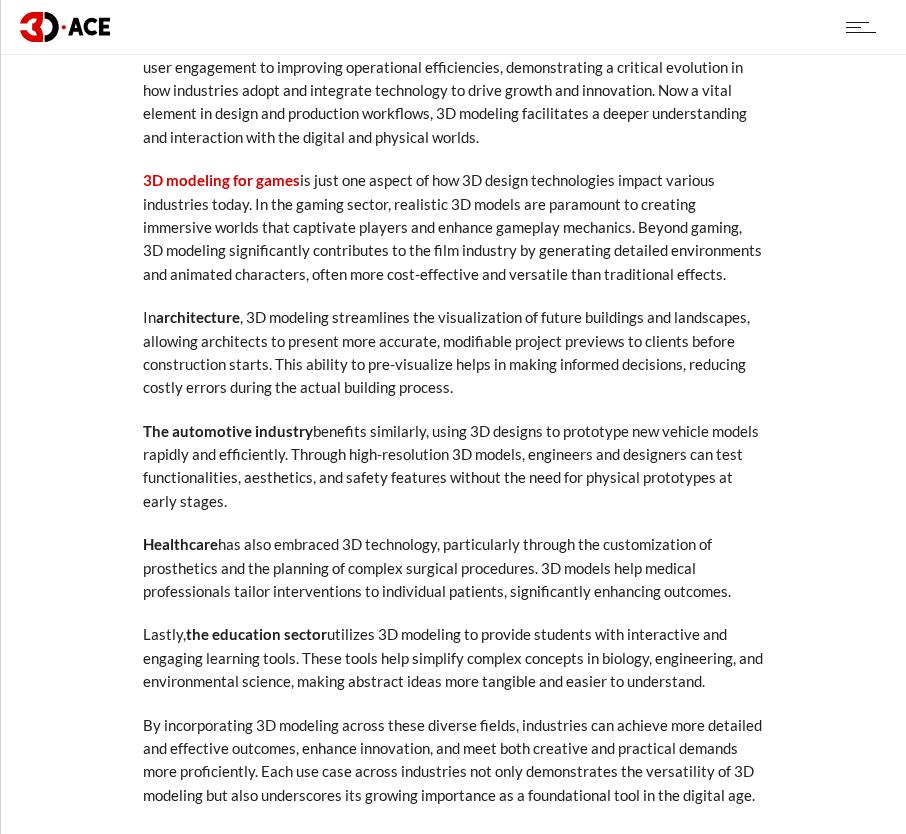 scroll, scrollTop: 1600, scrollLeft: 0, axis: vertical 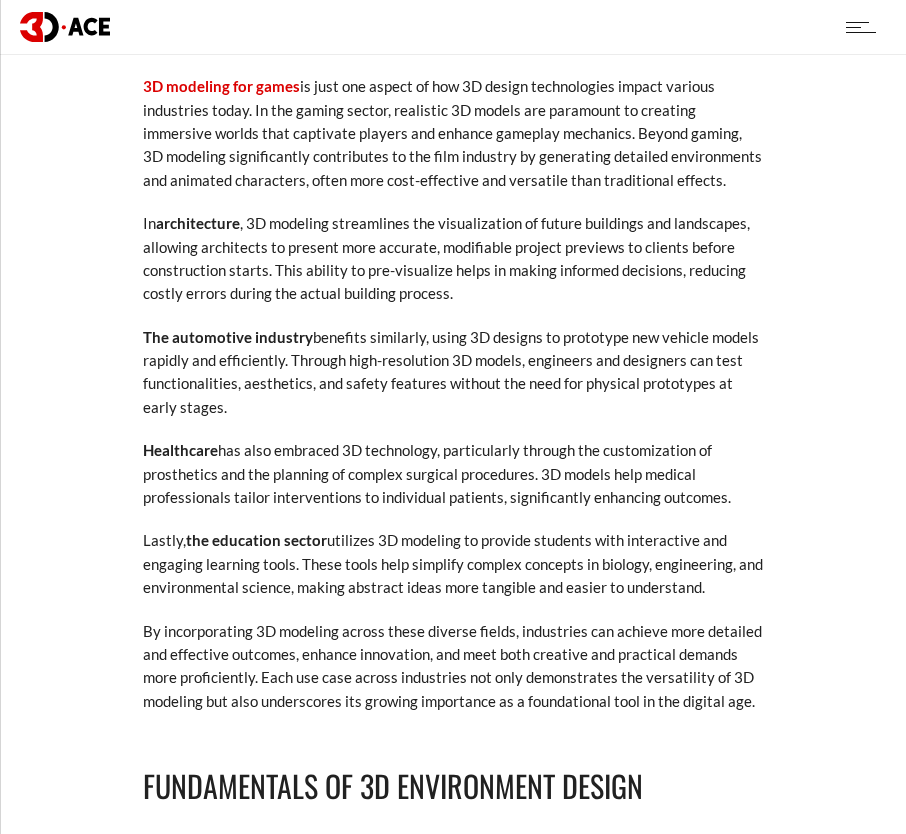 click on "Lastly,  the education sector  utilizes 3D modeling to provide students with interactive and engaging learning tools. These tools help simplify complex concepts in biology, engineering, and environmental science, making abstract ideas more tangible and easier to understand." at bounding box center [453, 564] 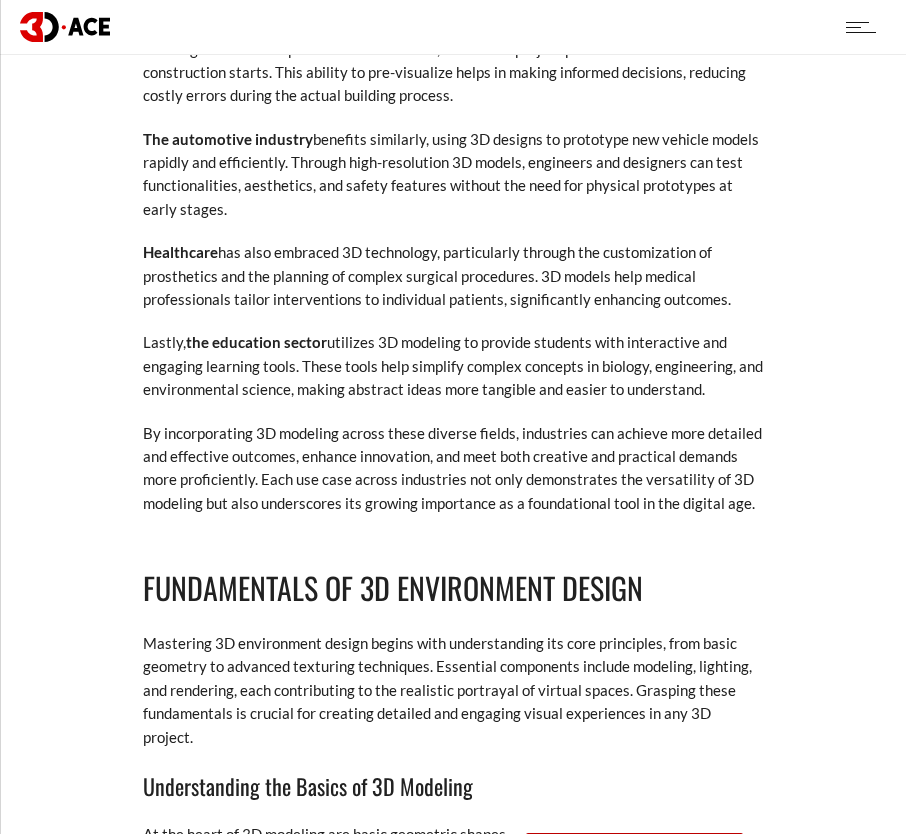 scroll, scrollTop: 1800, scrollLeft: 0, axis: vertical 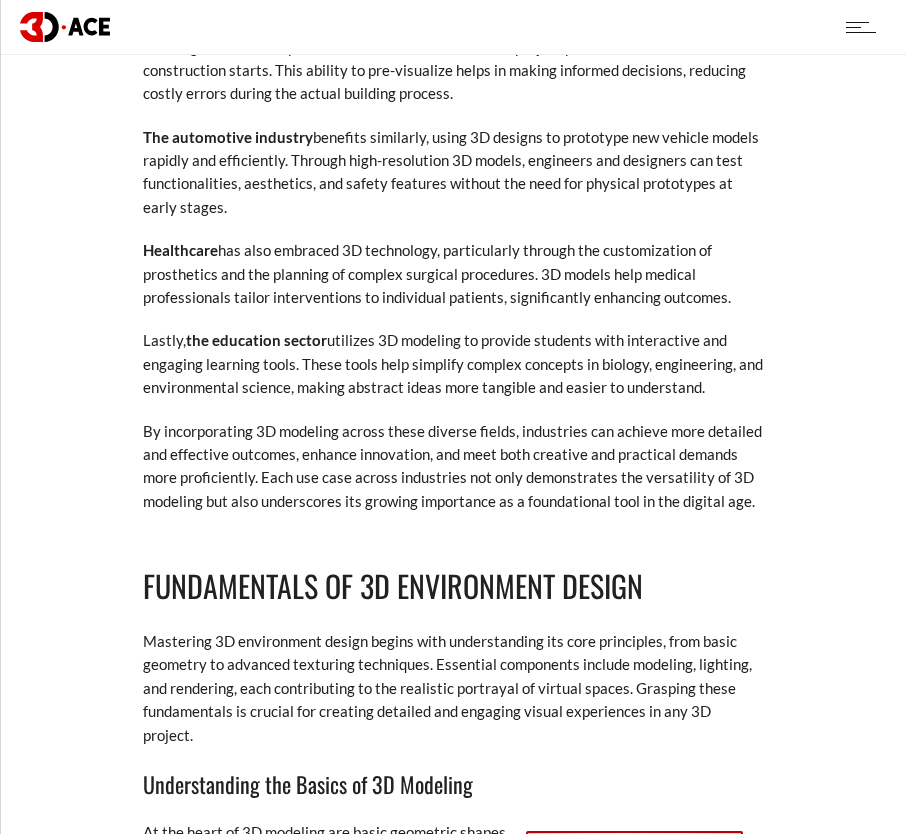 click on "Lastly,  the education sector  utilizes 3D modeling to provide students with interactive and engaging learning tools. These tools help simplify complex concepts in biology, engineering, and environmental science, making abstract ideas more tangible and easier to understand." at bounding box center (453, 364) 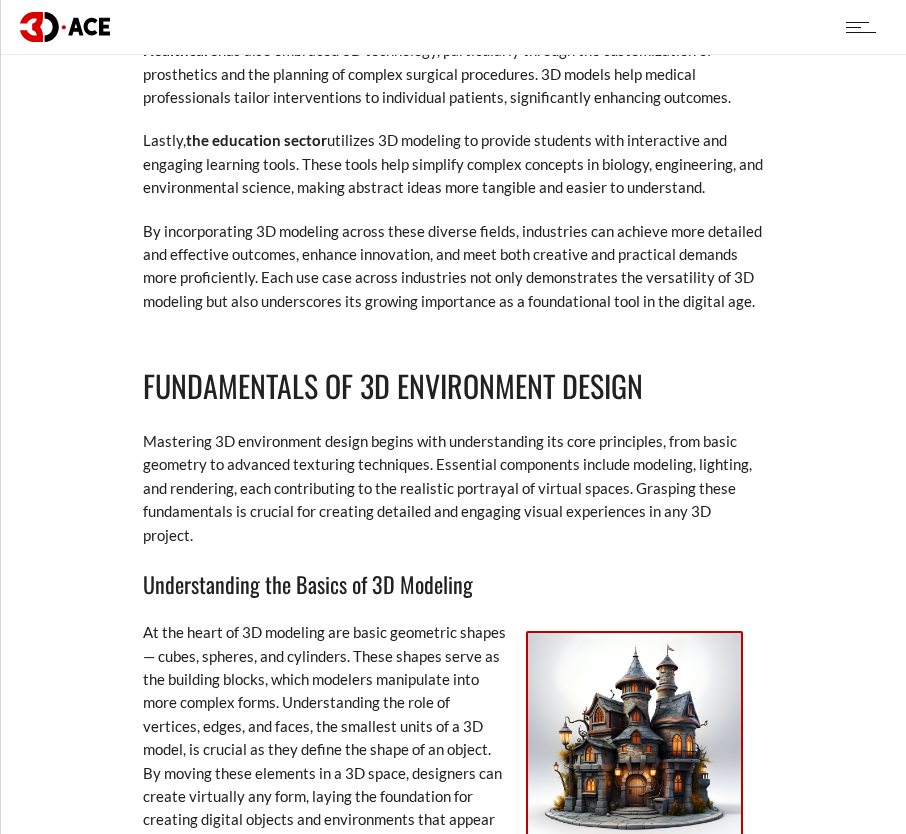 click on "3D environment design is an essential skill for any designer or artist at a  3D modeling company . This guide provides a thorough walkthrough from the initial concept to the final creation of engaging 3D scenes. As you proceed, you will gain insights into effective planning, detailed modeling, and the intricate process of rendering that brings digital landscapes to life.
This article is designed to assist both novices looking to establish a foundation in 3D design and seasoned professionals aiming to refine their skills. Here, you will find practical tips that can significantly enhance the quality and efficiency of your design processes. The goal is to equip you with the knowledge needed to create realistic and captivating 3D environments, ensuring you can deliver high-quality results in your projects.
Request a Quote
Visit our Portfolio
Introduction to 3D Environment Creation
The Importance of 3D Design in Various Industries
In" at bounding box center [453, 5218] 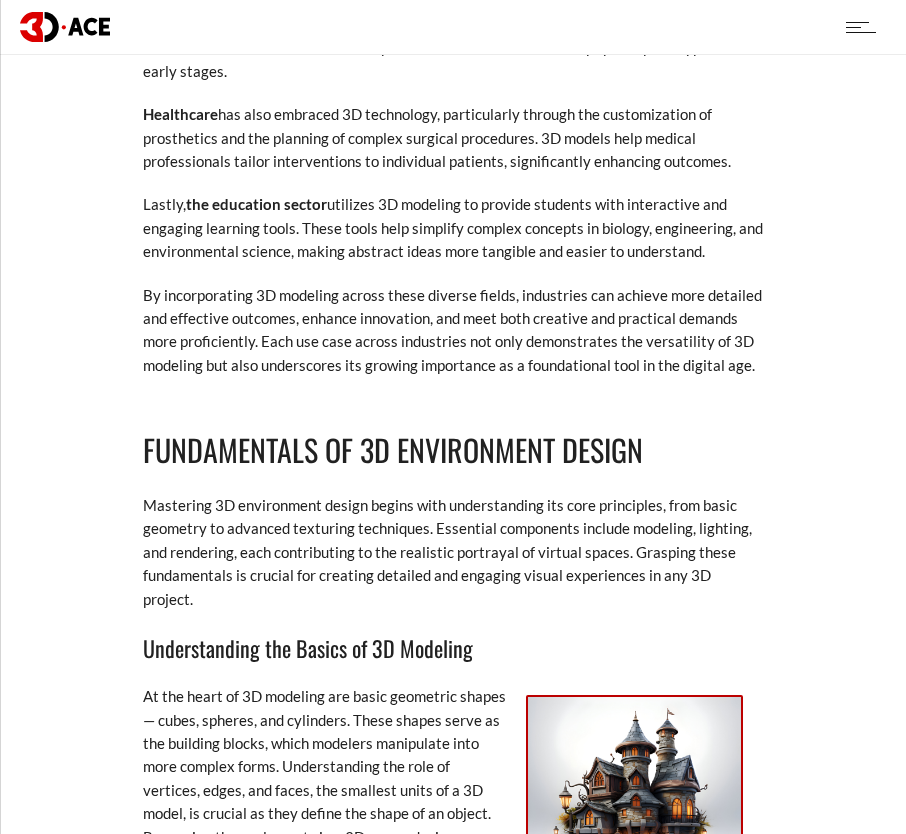 scroll, scrollTop: 1900, scrollLeft: 0, axis: vertical 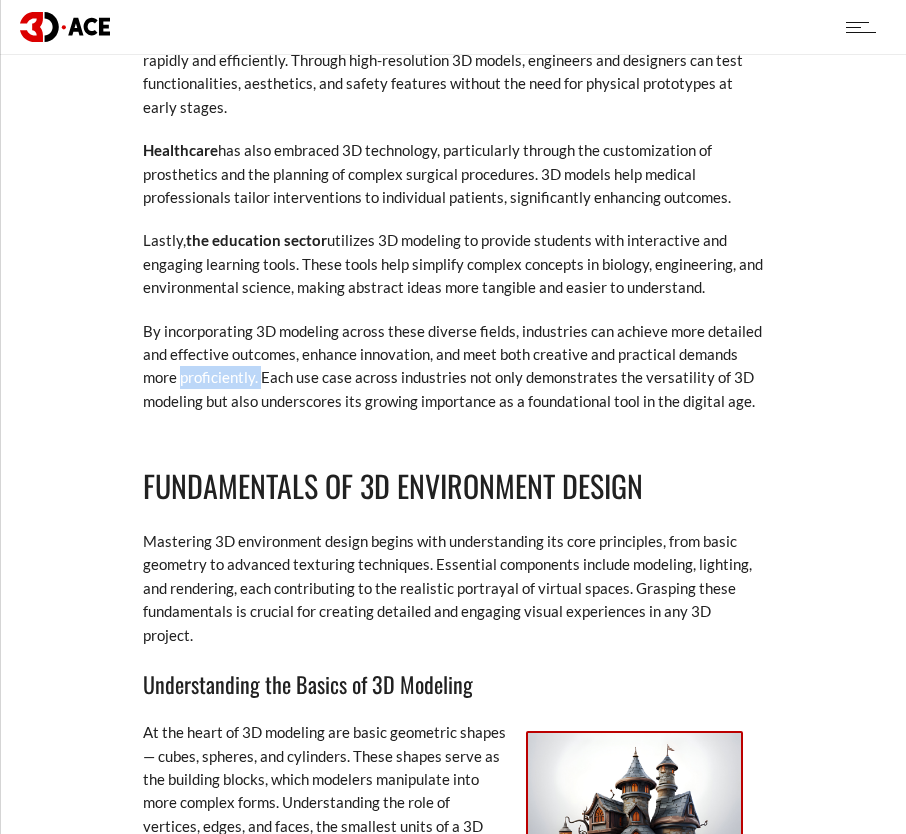 drag, startPoint x: 182, startPoint y: 377, endPoint x: 260, endPoint y: 380, distance: 78.05767 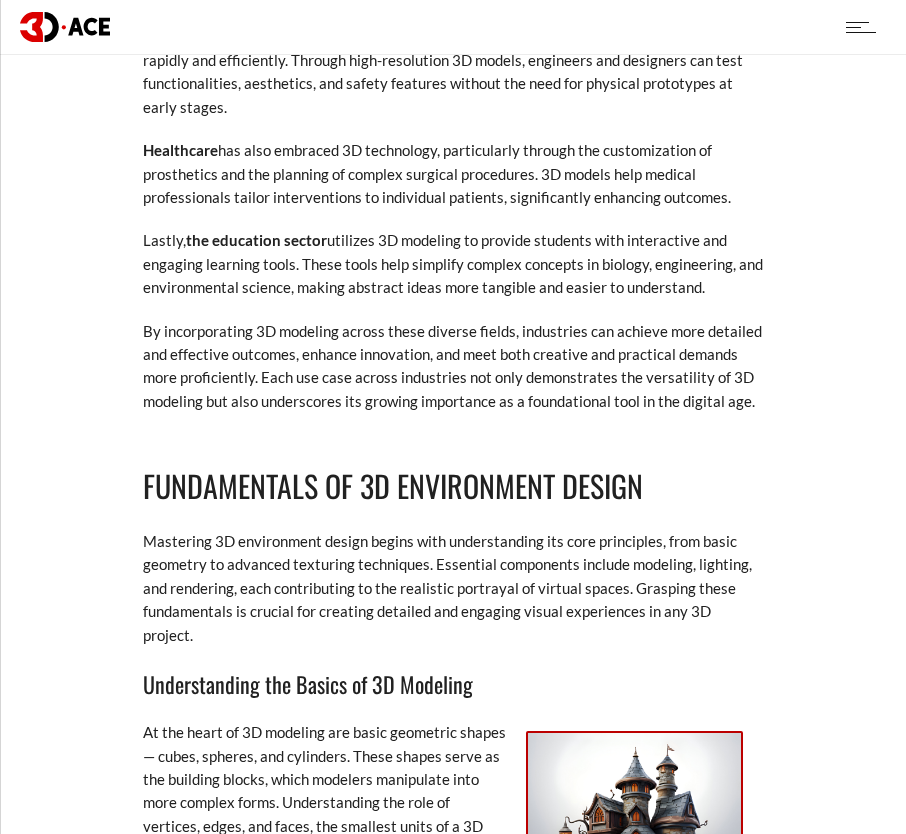 click on "By incorporating 3D modeling across these diverse fields, industries can achieve more detailed and effective outcomes, enhance innovation, and meet both creative and practical demands more proficiently. Each use case across industries not only demonstrates the versatility of 3D modeling but also underscores its growing importance as a foundational tool in the digital age." at bounding box center [453, 367] 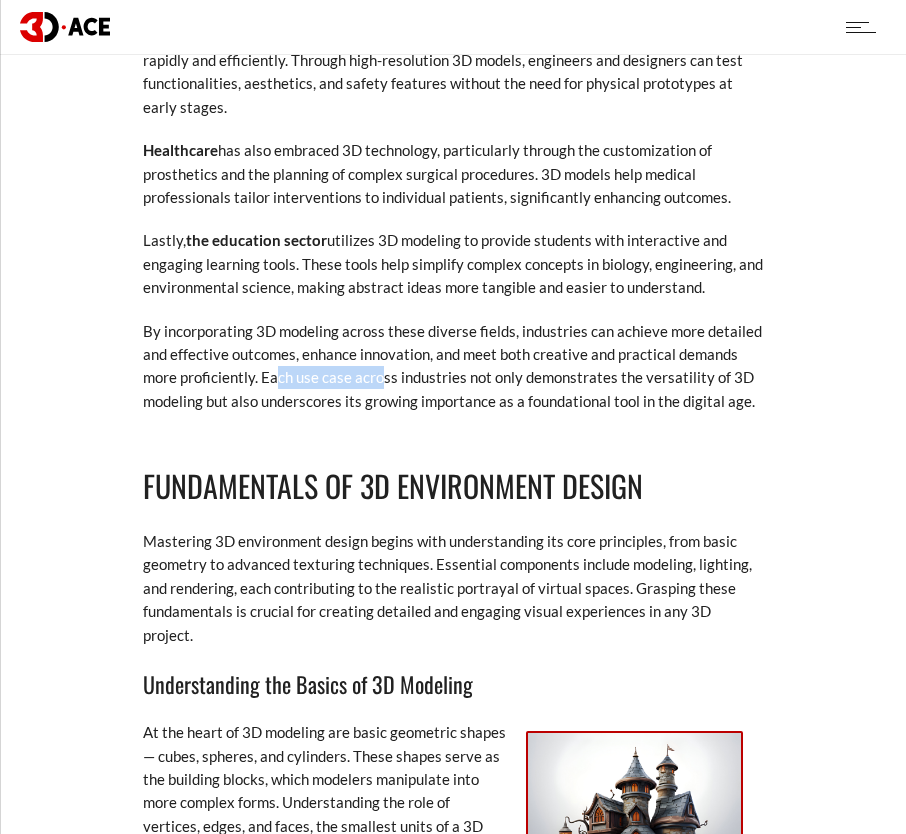 drag, startPoint x: 277, startPoint y: 383, endPoint x: 516, endPoint y: 415, distance: 241.13274 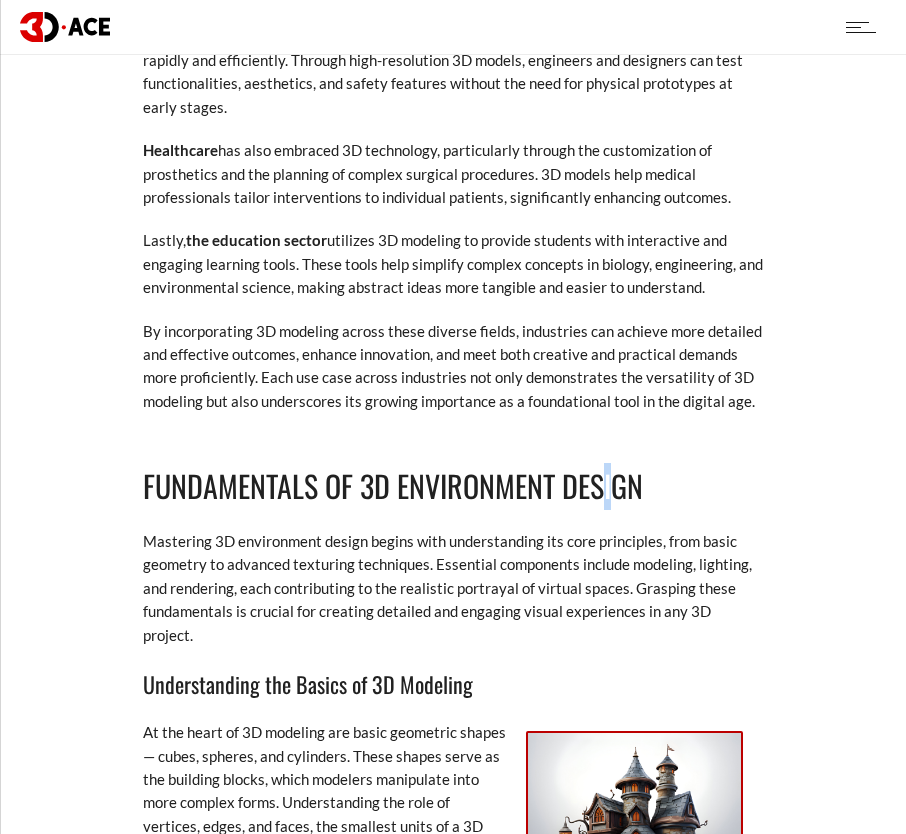 click on "3D environment design is an essential skill for any designer or artist at a  3D modeling company . This guide provides a thorough walkthrough from the initial concept to the final creation of engaging 3D scenes. As you proceed, you will gain insights into effective planning, detailed modeling, and the intricate process of rendering that brings digital landscapes to life.
This article is designed to assist both novices looking to establish a foundation in 3D design and seasoned professionals aiming to refine their skills. Here, you will find practical tips that can significantly enhance the quality and efficiency of your design processes. The goal is to equip you with the knowledge needed to create realistic and captivating 3D environments, ensuring you can deliver high-quality results in your projects.
Request a Quote
Visit our Portfolio
Introduction to 3D Environment Creation
The Importance of 3D Design in Various Industries
In" at bounding box center (453, 5318) 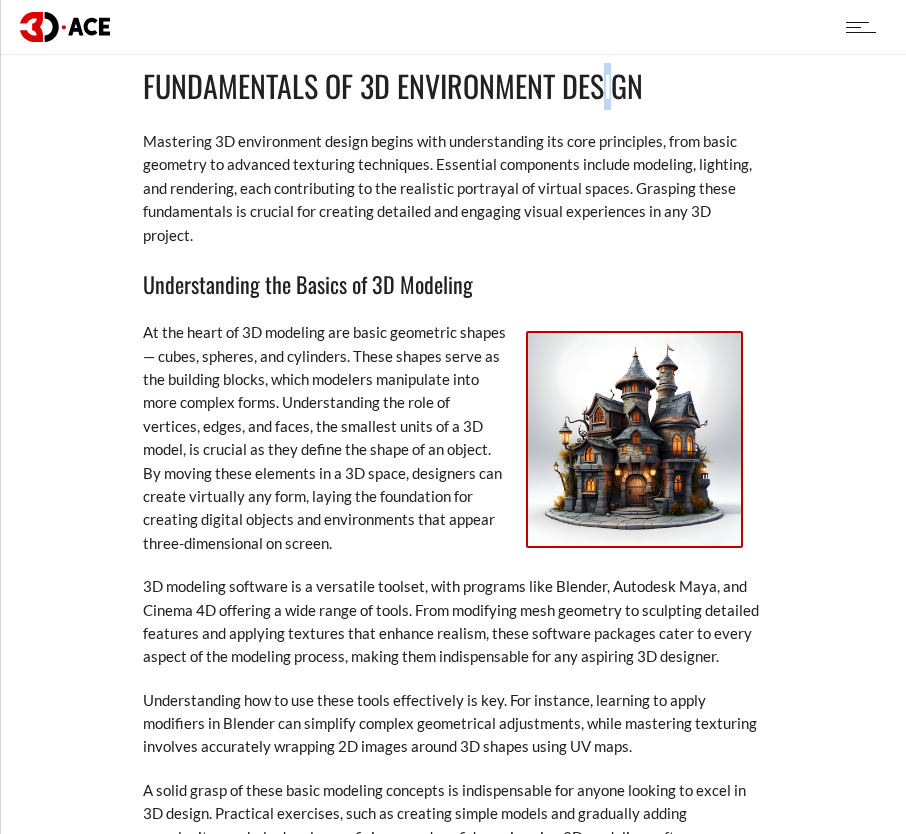 scroll, scrollTop: 2200, scrollLeft: 0, axis: vertical 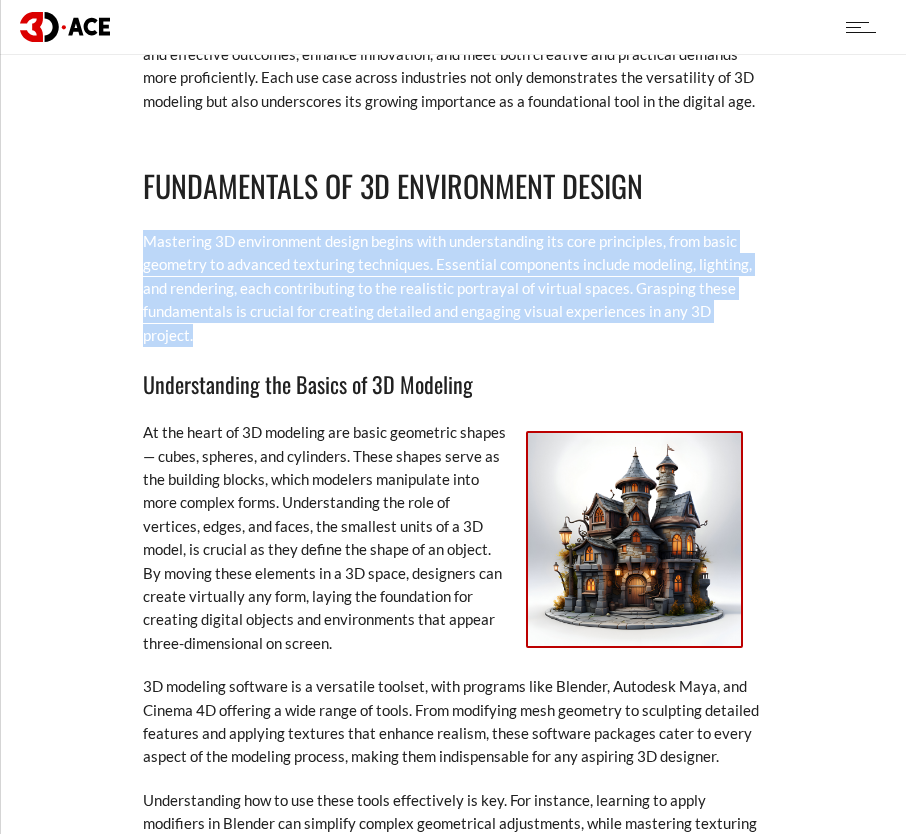 drag, startPoint x: 146, startPoint y: 237, endPoint x: 760, endPoint y: 320, distance: 619.58453 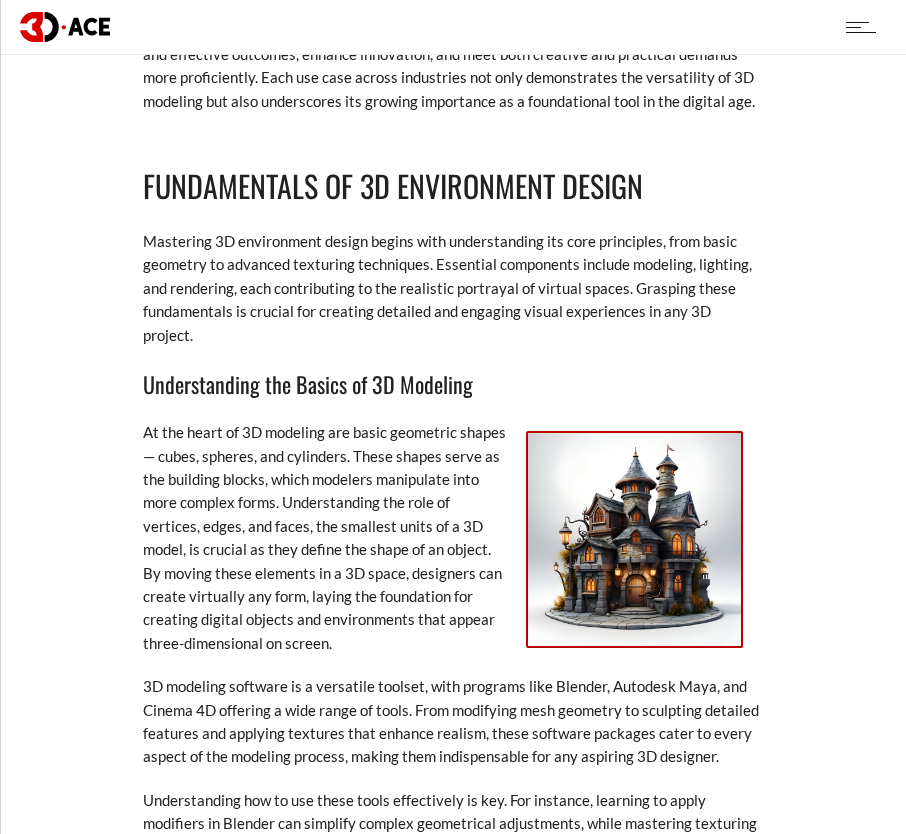 click on "At the heart of 3D modeling are basic geometric shapes — cubes, spheres, and cylinders. These shapes serve as the building blocks, which modelers manipulate into more complex forms. Understanding the role of vertices, edges, and faces, the smallest units of a 3D model, is crucial as they define the shape of an object. By moving these elements in a 3D space, designers can create virtually any form, laying the foundation for creating digital objects and environments that appear three-dimensional on screen." at bounding box center (453, 538) 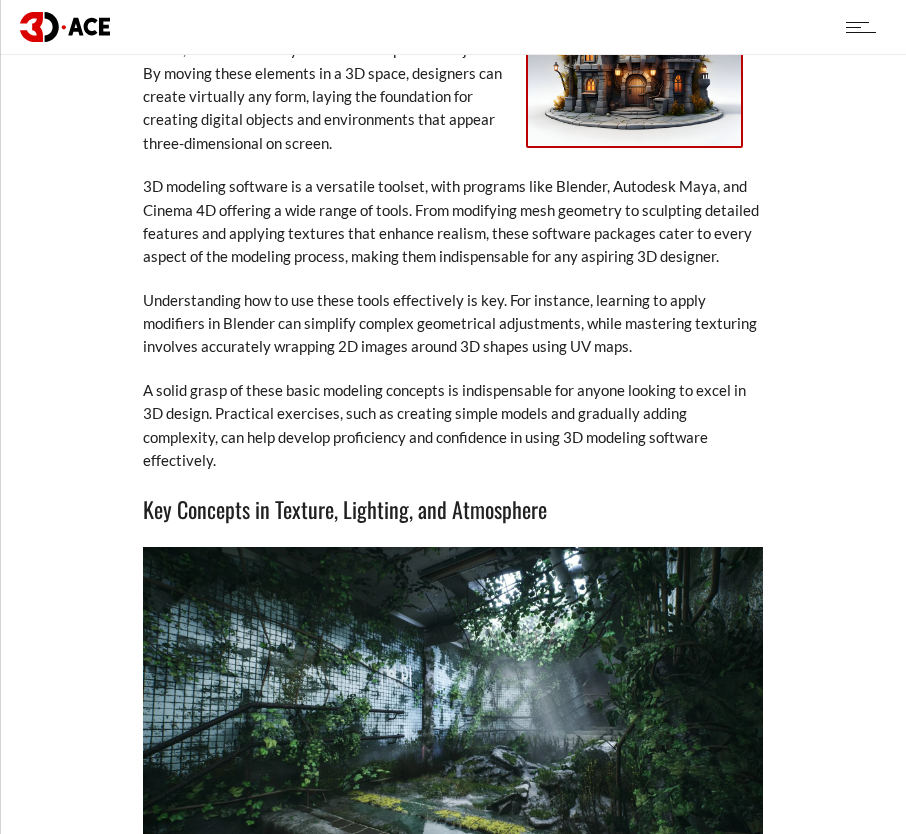 scroll, scrollTop: 2600, scrollLeft: 0, axis: vertical 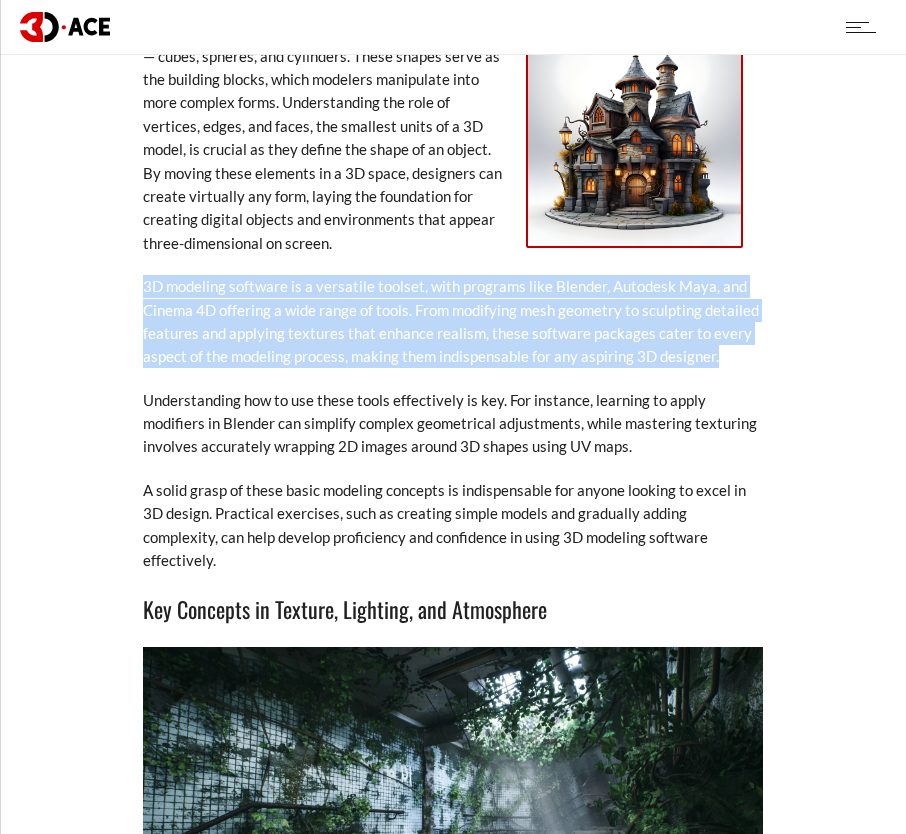 drag, startPoint x: 149, startPoint y: 252, endPoint x: 728, endPoint y: 344, distance: 586.2636 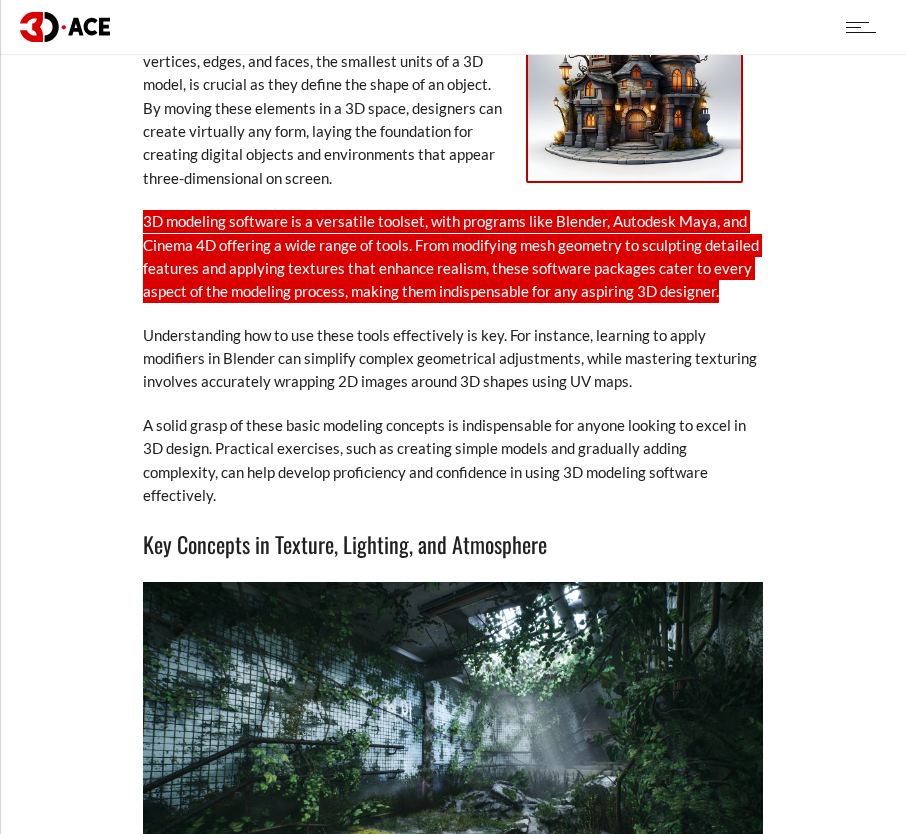 scroll, scrollTop: 2700, scrollLeft: 0, axis: vertical 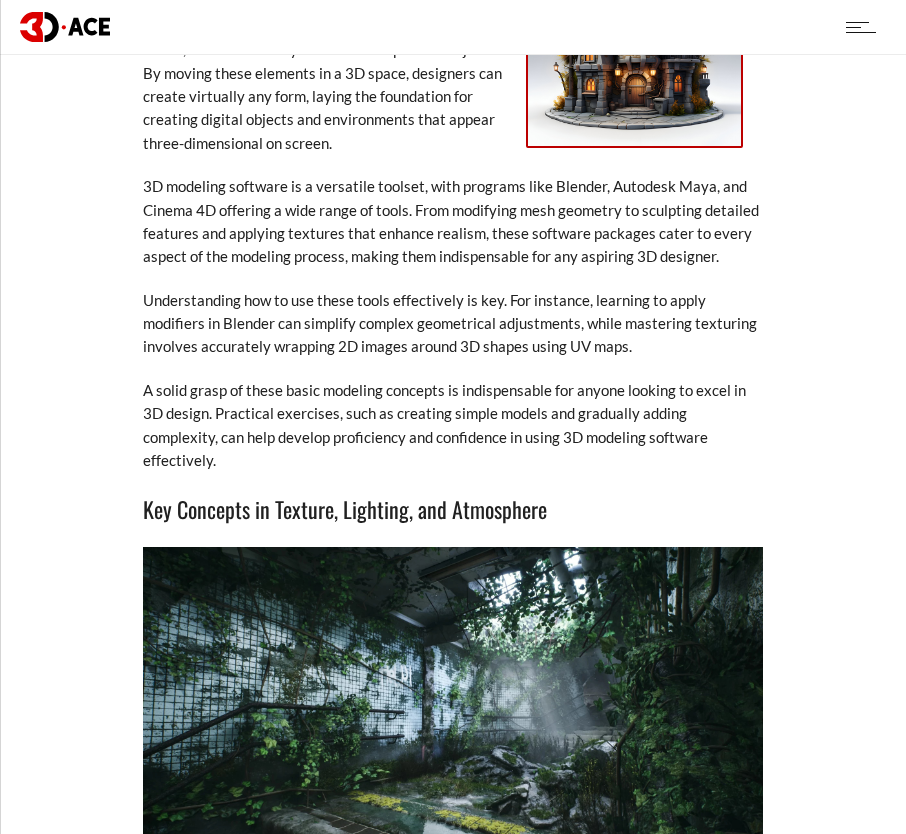 click on "Understanding how to use these tools effectively is key. For instance, learning to apply modifiers in Blender can simplify complex geometrical adjustments, while mastering texturing involves accurately wrapping 2D images around 3D shapes using UV maps." at bounding box center (453, 324) 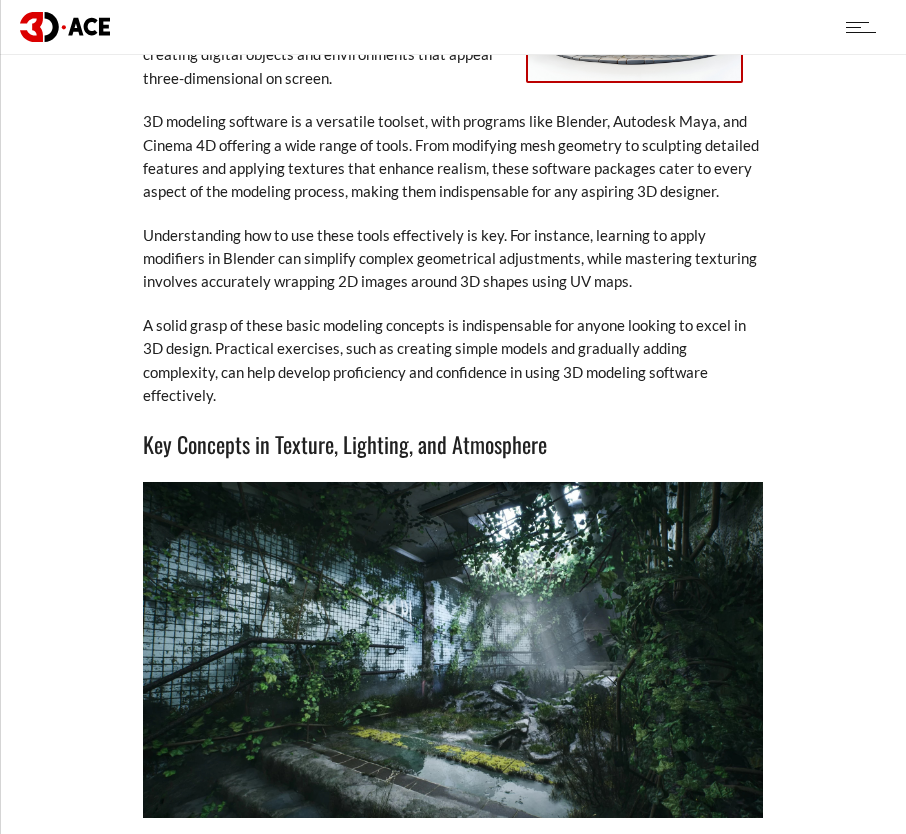 scroll, scrollTop: 2800, scrollLeft: 0, axis: vertical 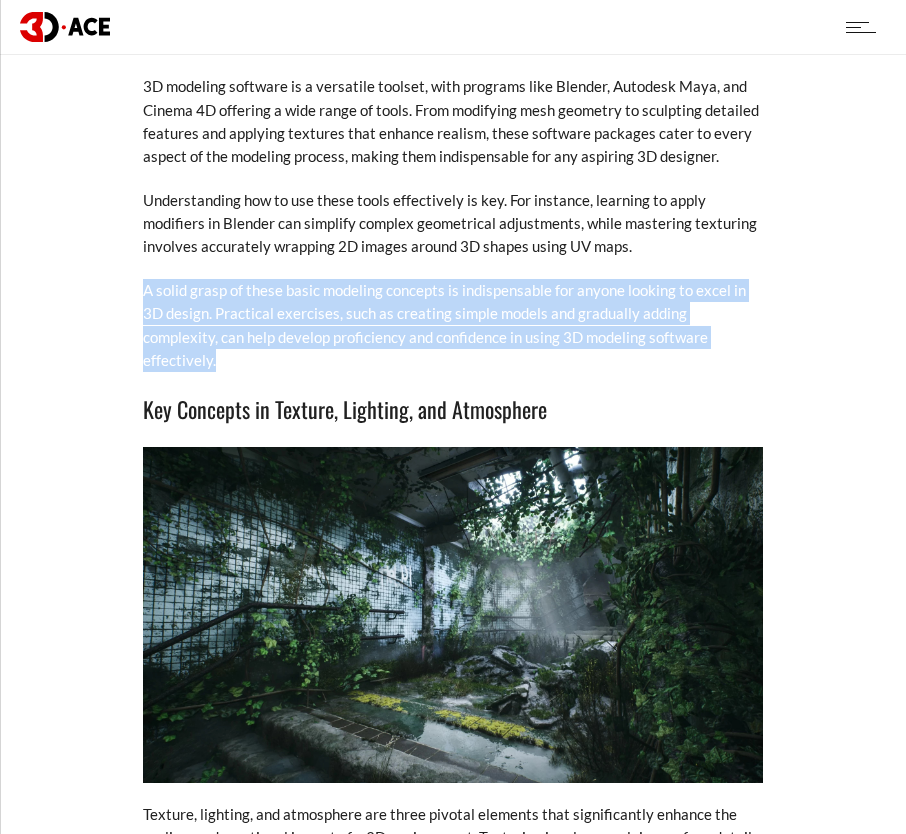 drag, startPoint x: 136, startPoint y: 273, endPoint x: 730, endPoint y: 311, distance: 595.21423 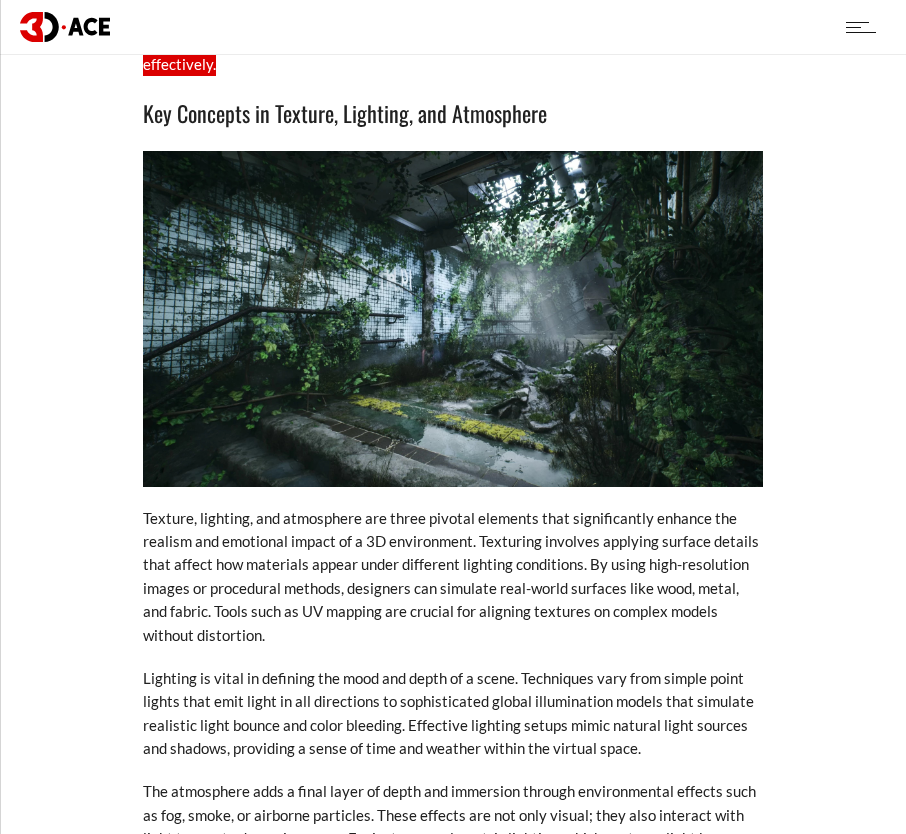 scroll, scrollTop: 3100, scrollLeft: 0, axis: vertical 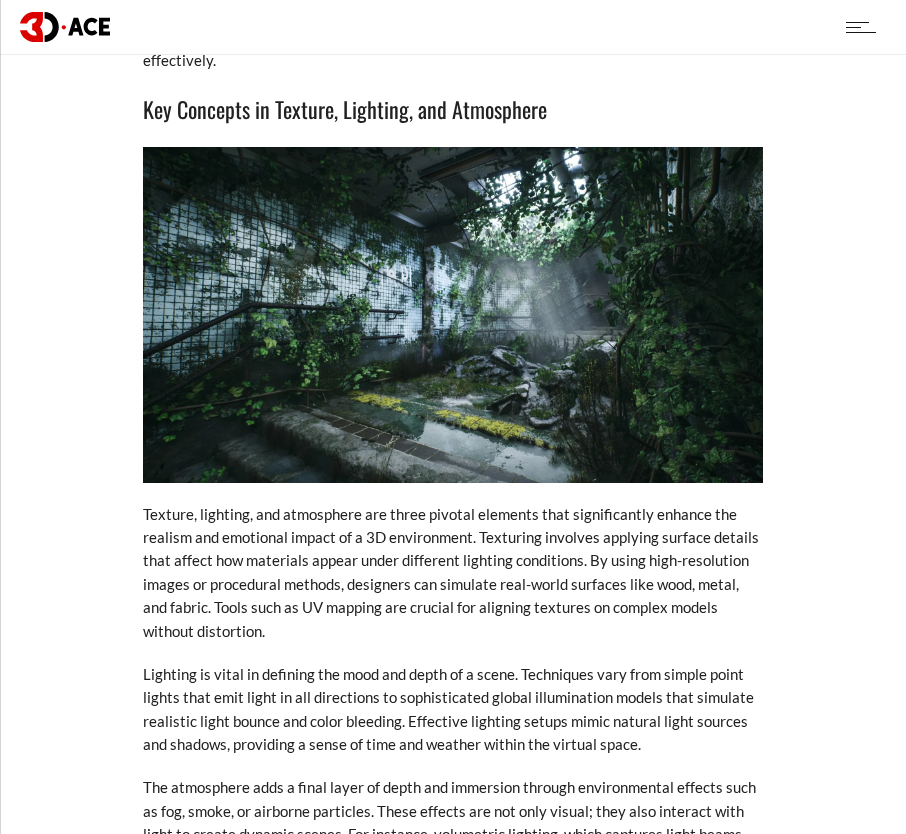click on "Texture, lighting, and atmosphere are three pivotal elements that significantly enhance the realism and emotional impact of a 3D environment. Texturing involves applying surface details that affect how materials appear under different lighting conditions. By using high-resolution images or procedural methods, designers can simulate real-world surfaces like wood, metal, and fabric. Tools such as UV mapping are crucial for aligning textures on complex models without distortion." at bounding box center [453, 573] 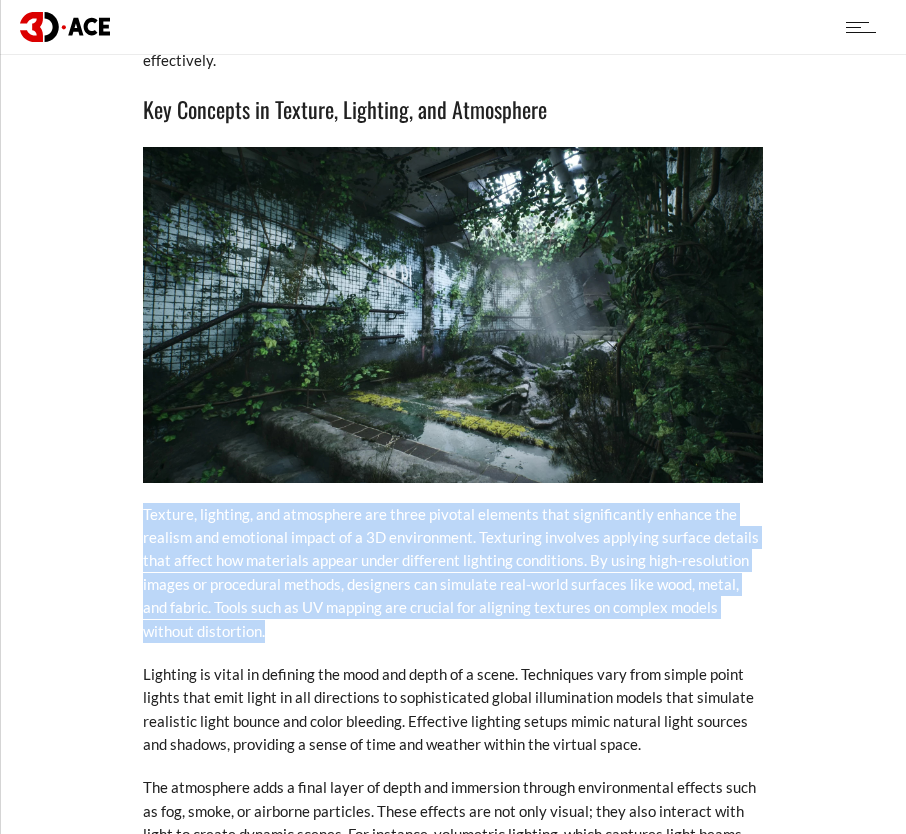 drag, startPoint x: 209, startPoint y: 484, endPoint x: 418, endPoint y: 584, distance: 231.6916 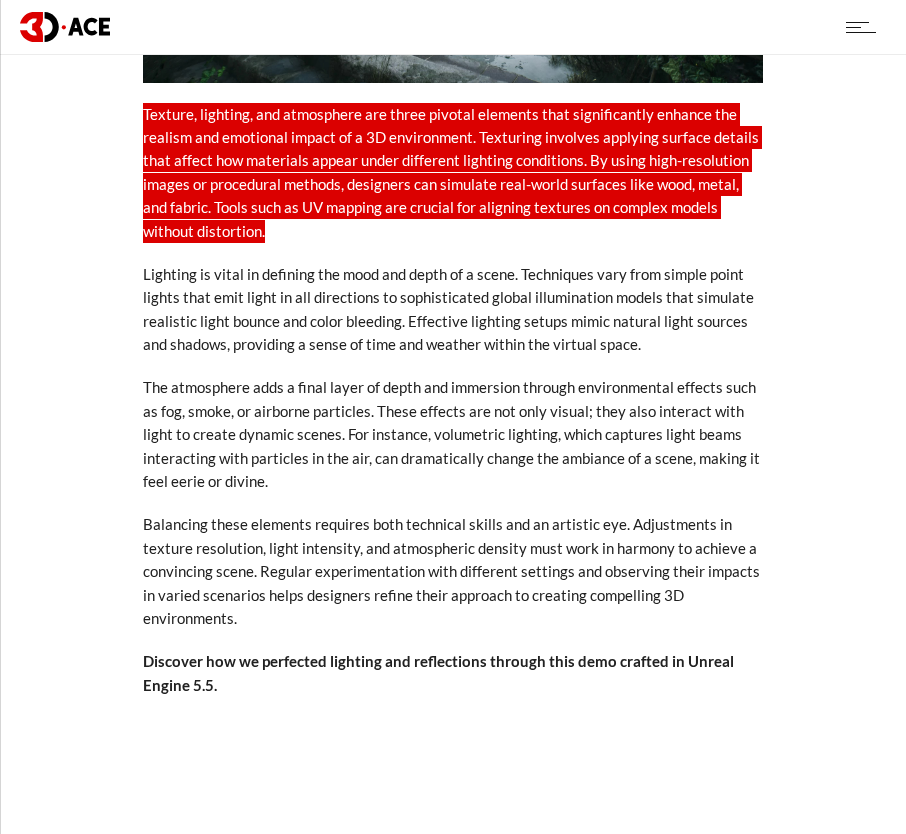 scroll, scrollTop: 3400, scrollLeft: 0, axis: vertical 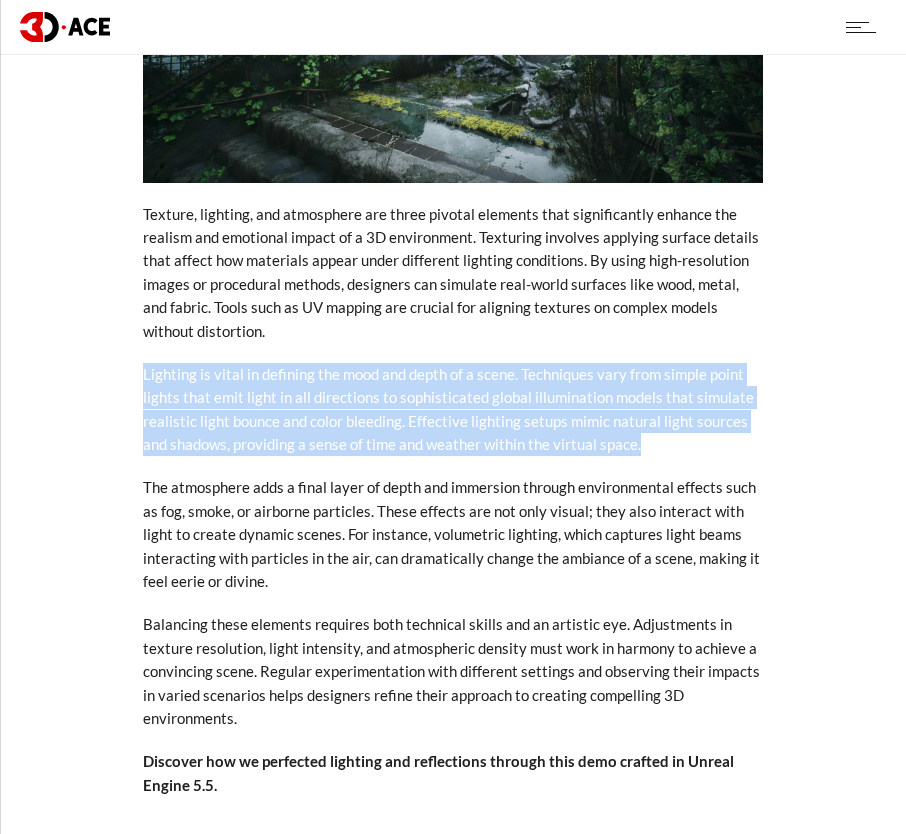 drag, startPoint x: 132, startPoint y: 332, endPoint x: 649, endPoint y: 396, distance: 520.9462 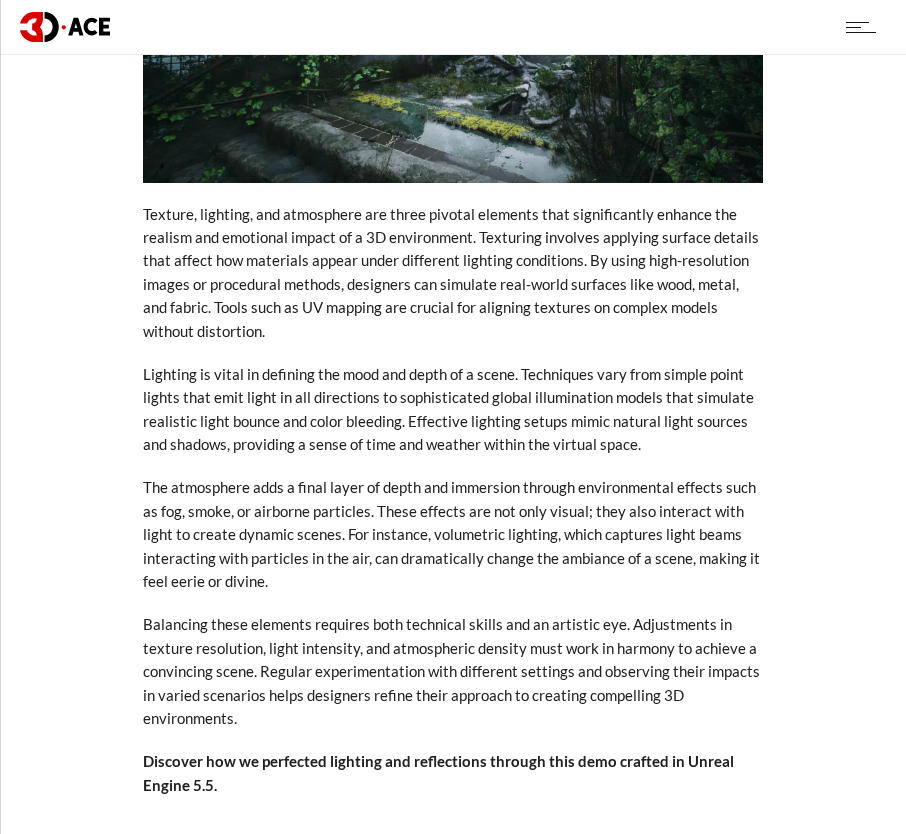 click on "The atmosphere adds a final layer of depth and immersion through environmental effects such as fog, smoke, or airborne particles. These effects are not only visual; they also interact with light to create dynamic scenes. For instance, volumetric lighting, which captures light beams interacting with particles in the air, can dramatically change the ambiance of a scene, making it feel eerie or divine." at bounding box center (453, 534) 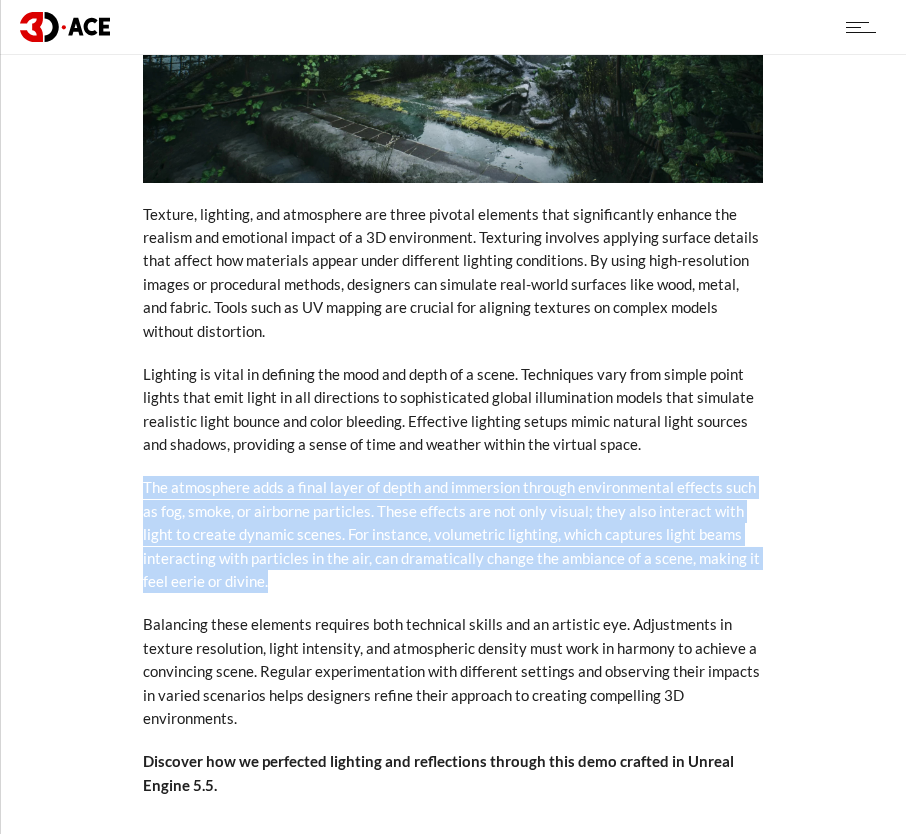 drag, startPoint x: 131, startPoint y: 445, endPoint x: 365, endPoint y: 544, distance: 254.08069 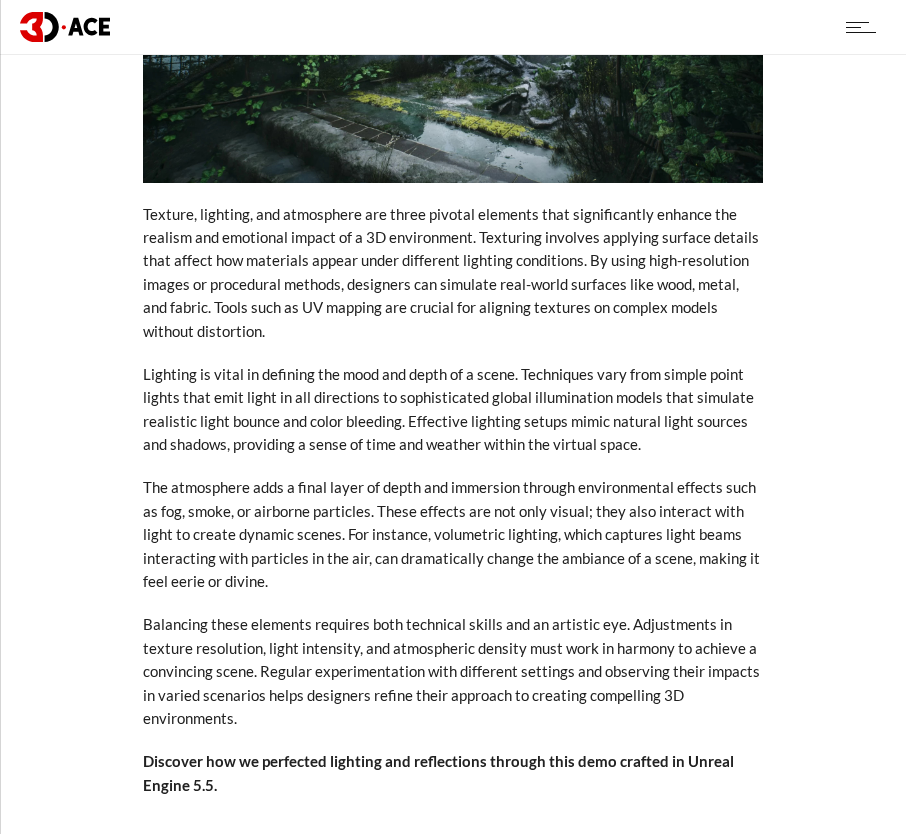 click on "Lighting is vital in defining the mood and depth of a scene. Techniques vary from simple point lights that emit light in all directions to sophisticated global illumination models that simulate realistic light bounce and color bleeding. Effective lighting setups mimic natural light sources and shadows, providing a sense of time and weather within the virtual space." at bounding box center (453, 410) 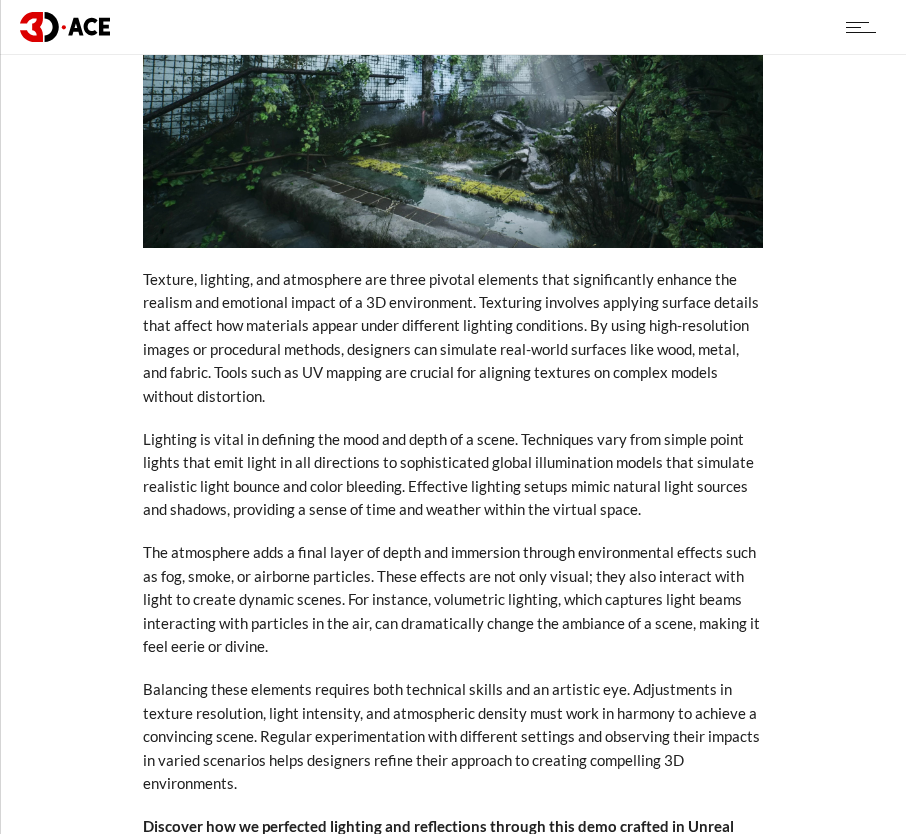 scroll, scrollTop: 3300, scrollLeft: 0, axis: vertical 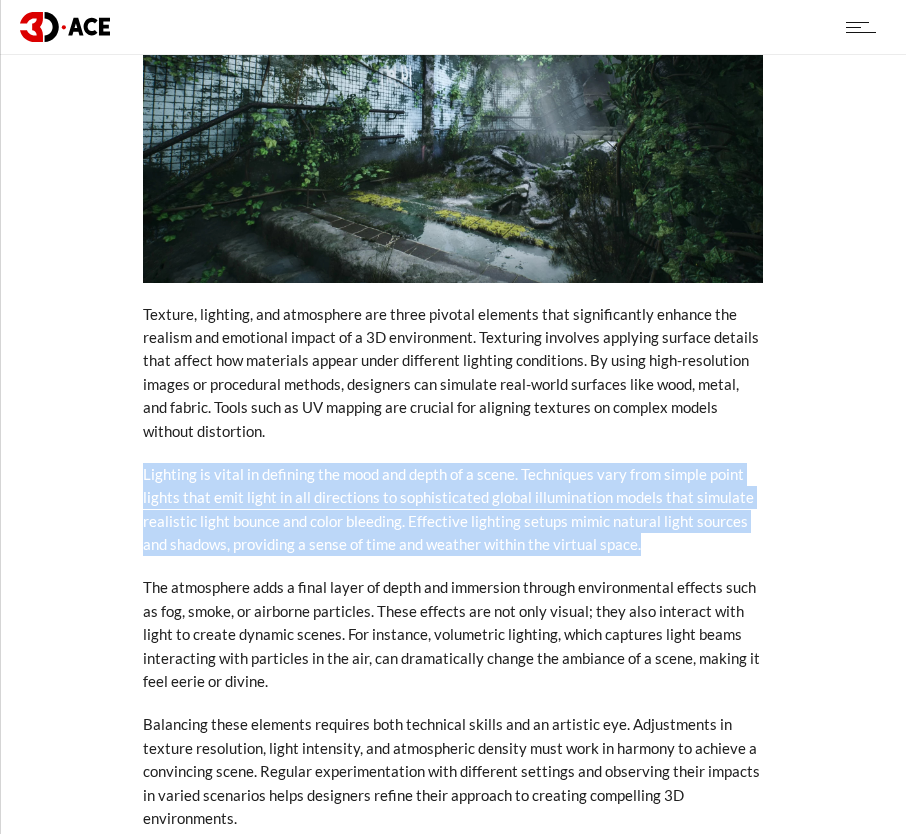 drag, startPoint x: 77, startPoint y: 400, endPoint x: 599, endPoint y: 484, distance: 528.71545 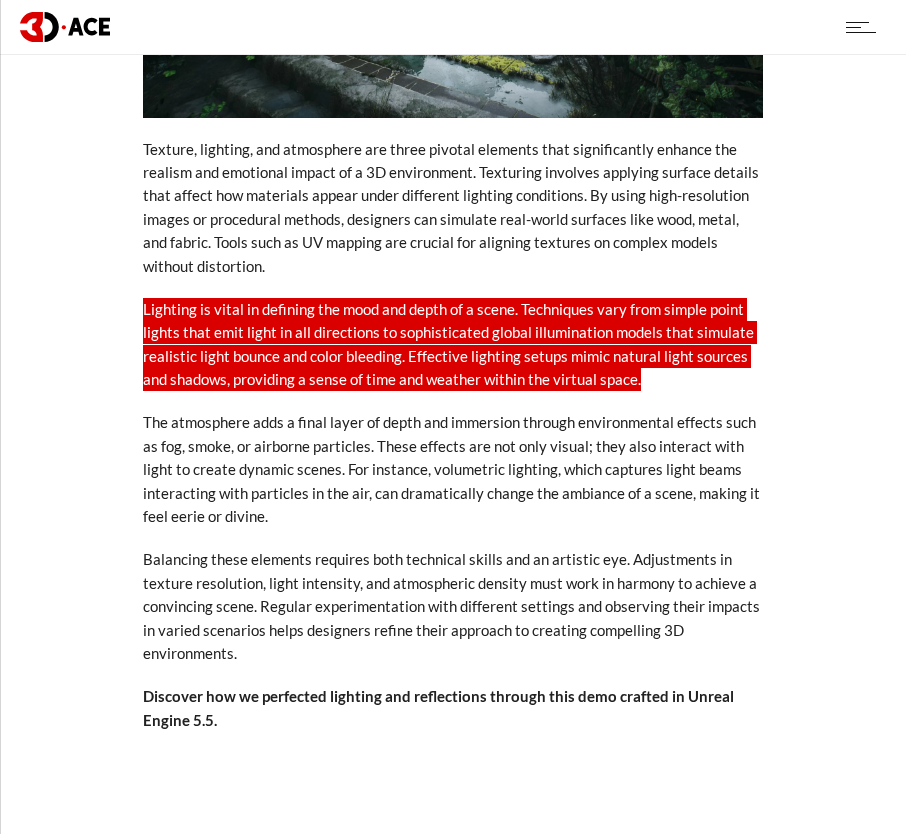 scroll, scrollTop: 3500, scrollLeft: 0, axis: vertical 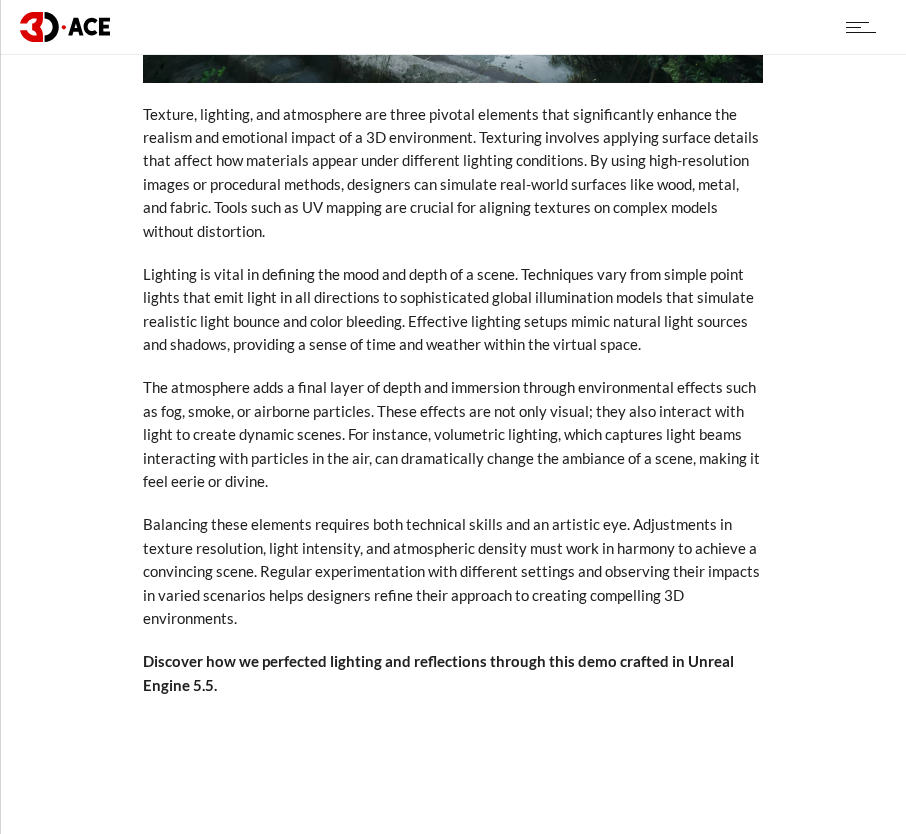 click on "3D environment design is an essential skill for any designer or artist at a  3D modeling company . This guide provides a thorough walkthrough from the initial concept to the final creation of engaging 3D scenes. As you proceed, you will gain insights into effective planning, detailed modeling, and the intricate process of rendering that brings digital landscapes to life.
This article is designed to assist both novices looking to establish a foundation in 3D design and seasoned professionals aiming to refine their skills. Here, you will find practical tips that can significantly enhance the quality and efficiency of your design processes. The goal is to equip you with the knowledge needed to create realistic and captivating 3D environments, ensuring you can deliver high-quality results in your projects.
Request a Quote
Visit our Portfolio
Introduction to 3D Environment Creation
The Importance of 3D Design in Various Industries
In" at bounding box center [453, 3718] 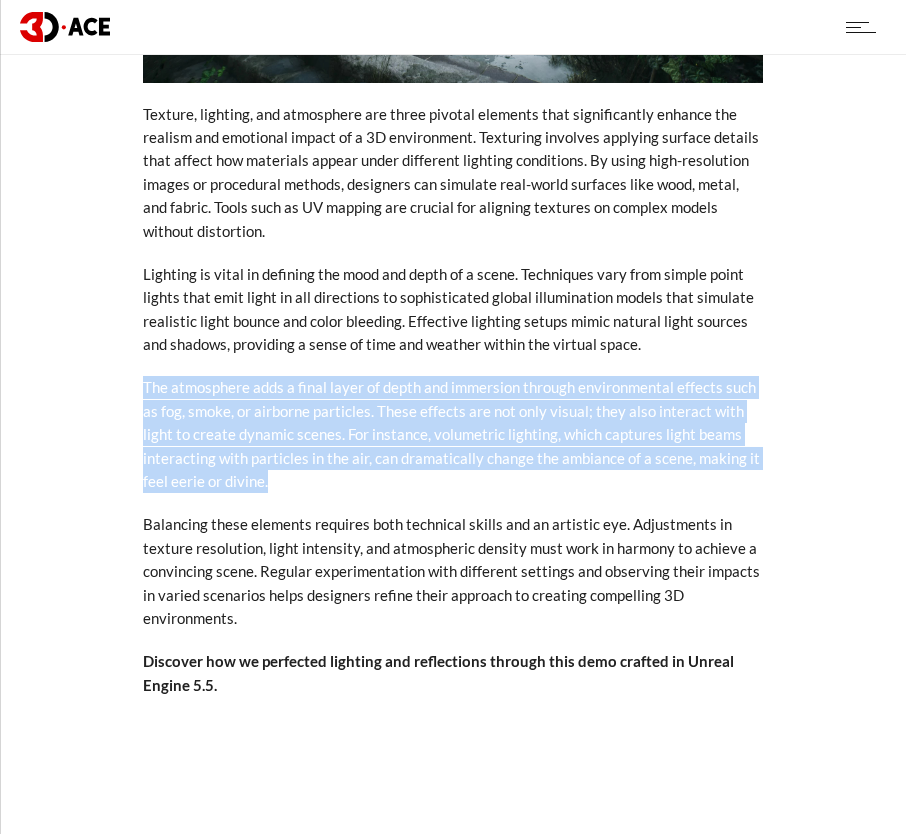 click on "[DATE]
3D environment design is an essential skill for any designer or artist at a  3D modeling company . This guide provides a thorough walkthrough from the initial concept to the final creation of engaging 3D scenes. As you proceed, you will gain insights into effective planning, detailed modeling, and the intricate process of rendering that brings digital landscapes to life.
Request a Quote
Visit our Portfolio
Introduction to 3D Environment Creation
In 3D environment creation, mastering the fundamentals is crucial for both budding and seasoned digital artists aiming to refine their design processes and elevate their artistic outputs.
The Importance of 3D Design in Various Industries
3D modeling for games
In  architecture
Healthcare" at bounding box center [453, 3698] 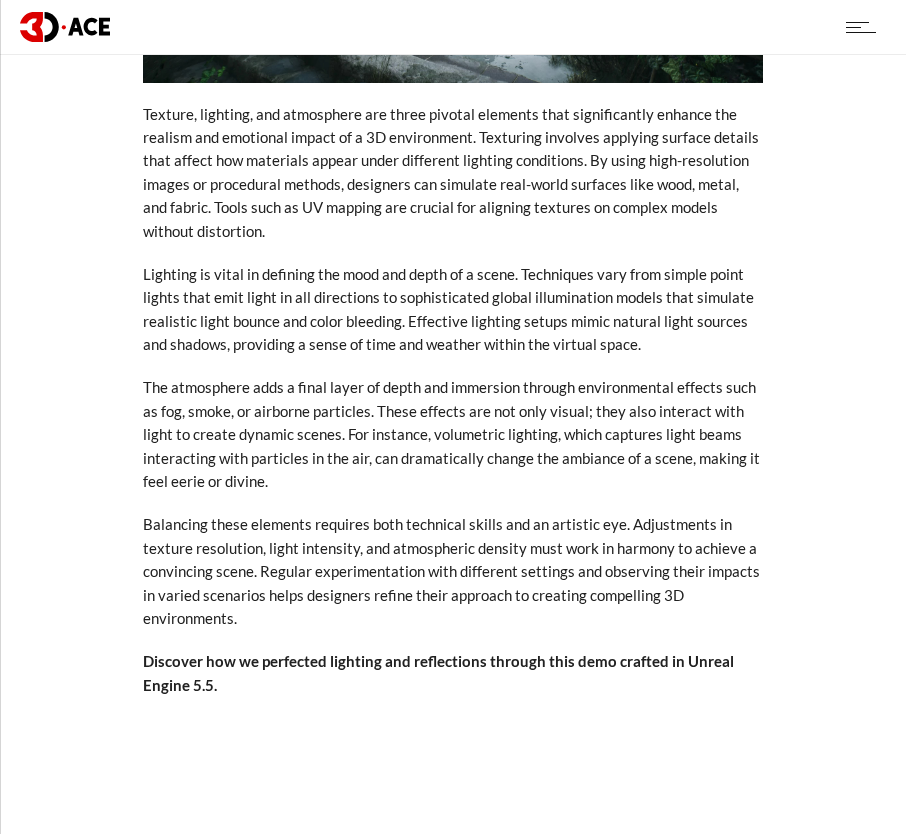 click on "3D environment design is an essential skill for any designer or artist at a  3D modeling company . This guide provides a thorough walkthrough from the initial concept to the final creation of engaging 3D scenes. As you proceed, you will gain insights into effective planning, detailed modeling, and the intricate process of rendering that brings digital landscapes to life.
This article is designed to assist both novices looking to establish a foundation in 3D design and seasoned professionals aiming to refine their skills. Here, you will find practical tips that can significantly enhance the quality and efficiency of your design processes. The goal is to equip you with the knowledge needed to create realistic and captivating 3D environments, ensuring you can deliver high-quality results in your projects.
Request a Quote
Visit our Portfolio
Introduction to 3D Environment Creation
The Importance of 3D Design in Various Industries
In" at bounding box center [453, 3718] 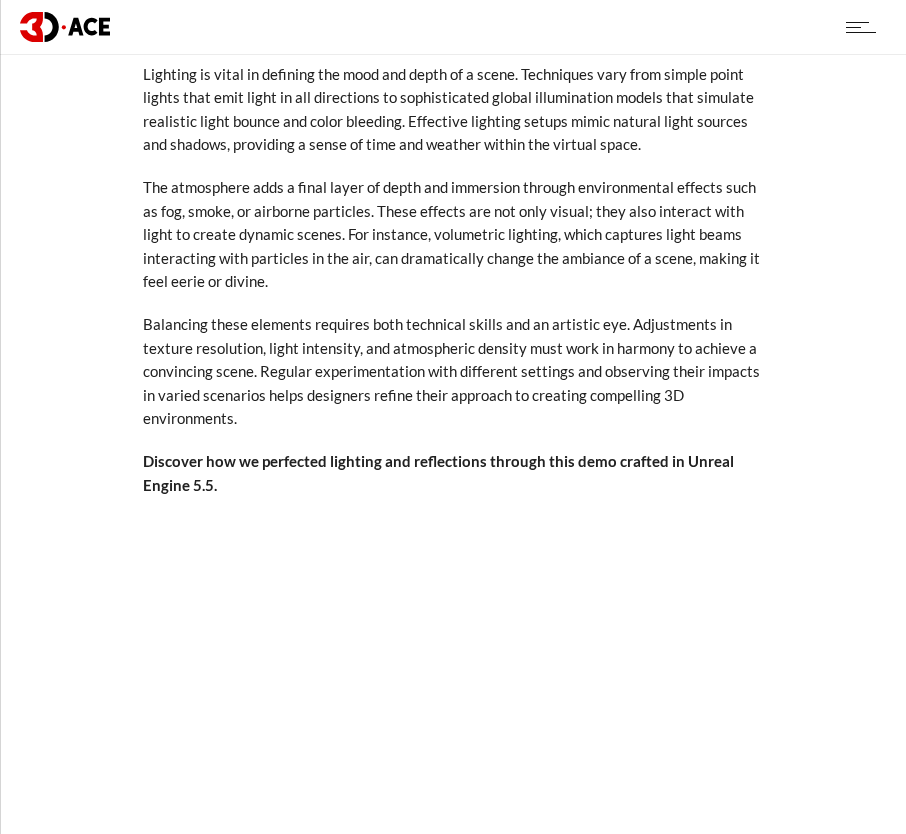scroll, scrollTop: 3600, scrollLeft: 0, axis: vertical 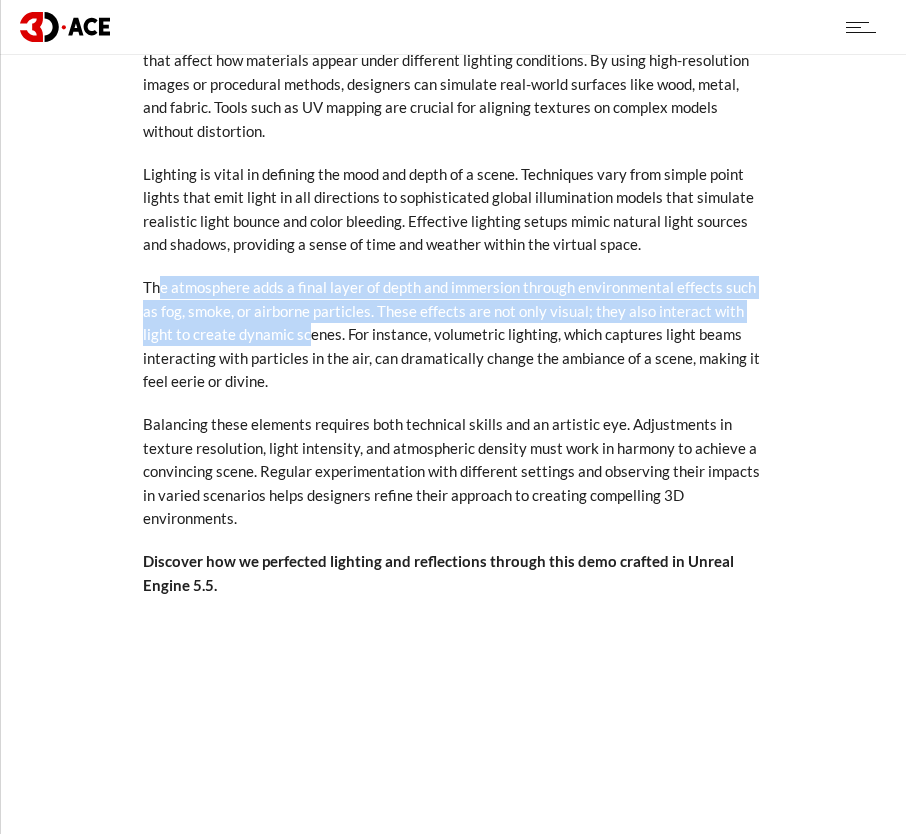 drag, startPoint x: 162, startPoint y: 230, endPoint x: 386, endPoint y: 316, distance: 239.94167 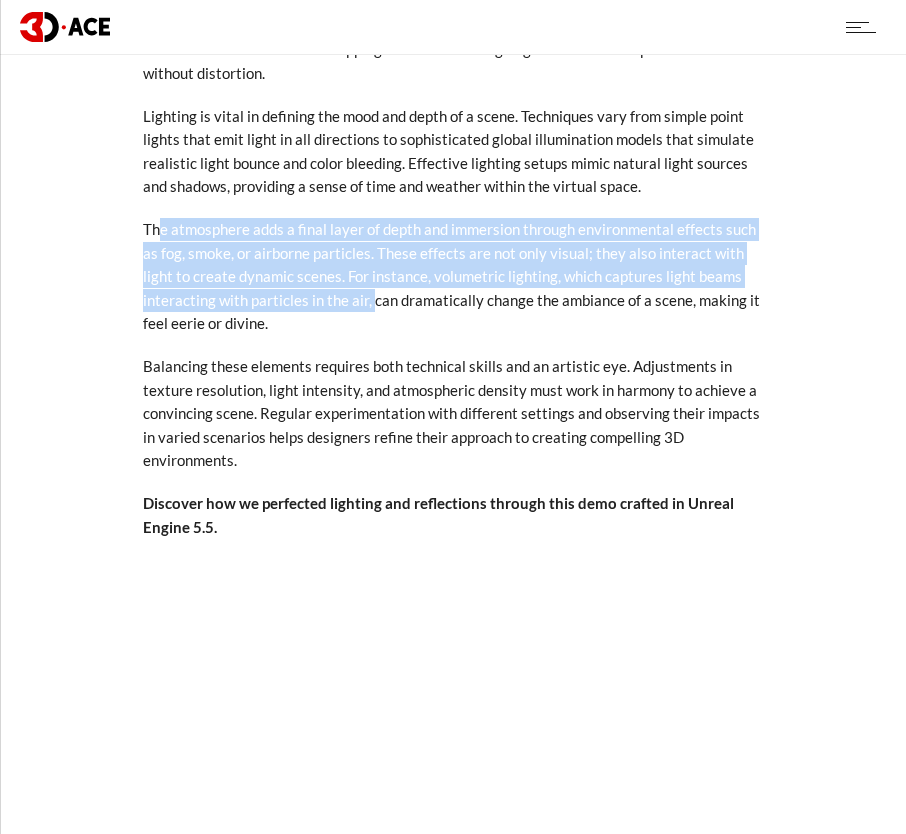 scroll, scrollTop: 3500, scrollLeft: 0, axis: vertical 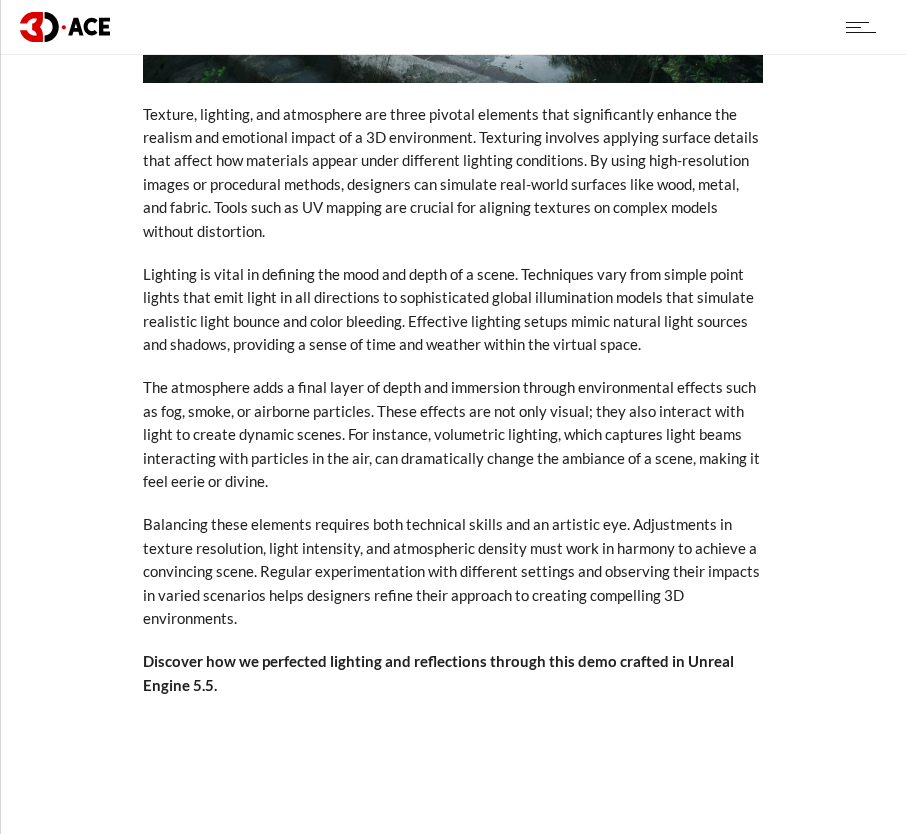 click on "Balancing these elements requires both technical skills and an artistic eye. Adjustments in texture resolution, light intensity, and atmospheric density must work in harmony to achieve a convincing scene. Regular experimentation with different settings and observing their impacts in varied scenarios helps designers refine their approach to creating compelling 3D environments." at bounding box center [453, 571] 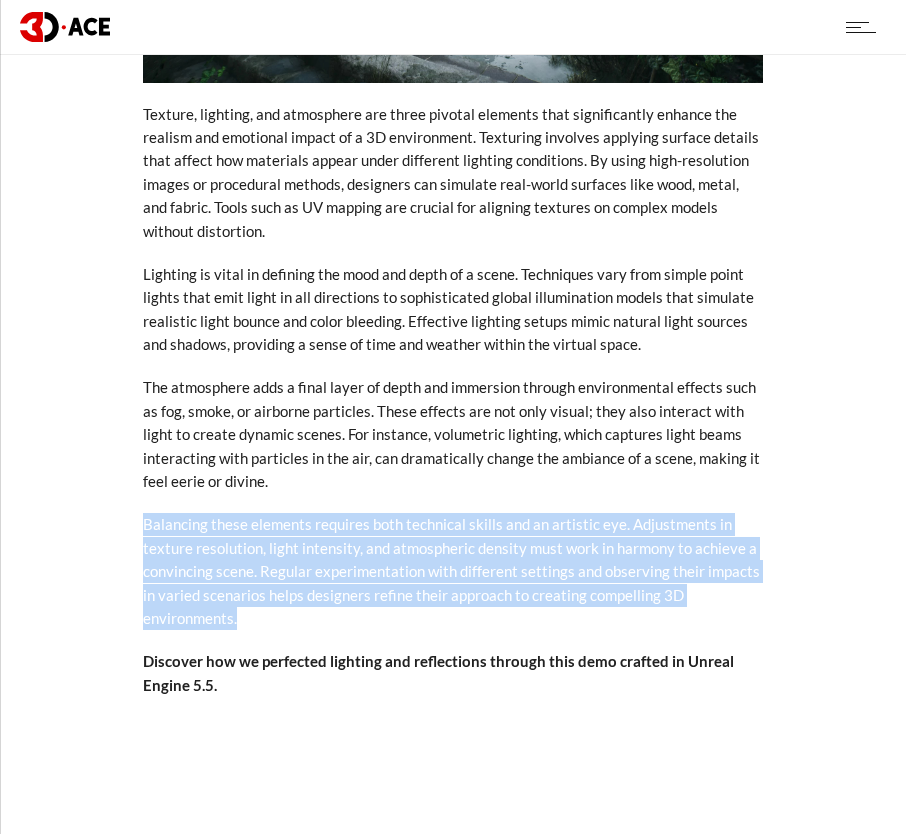 drag, startPoint x: 127, startPoint y: 472, endPoint x: 325, endPoint y: 566, distance: 219.1803 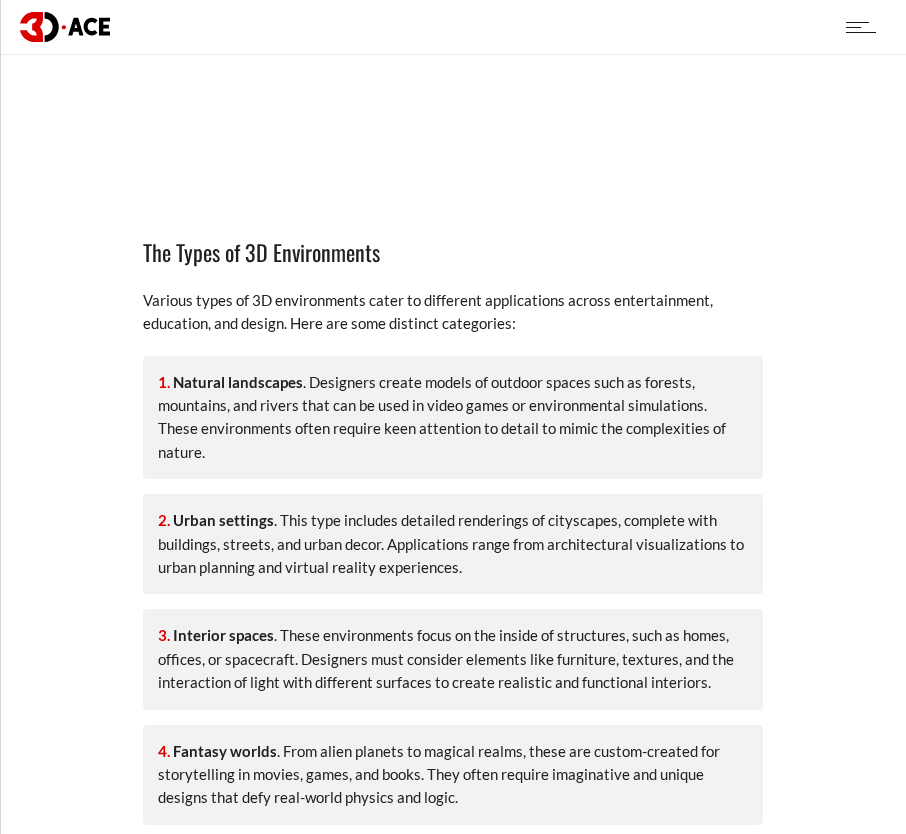 scroll, scrollTop: 4400, scrollLeft: 0, axis: vertical 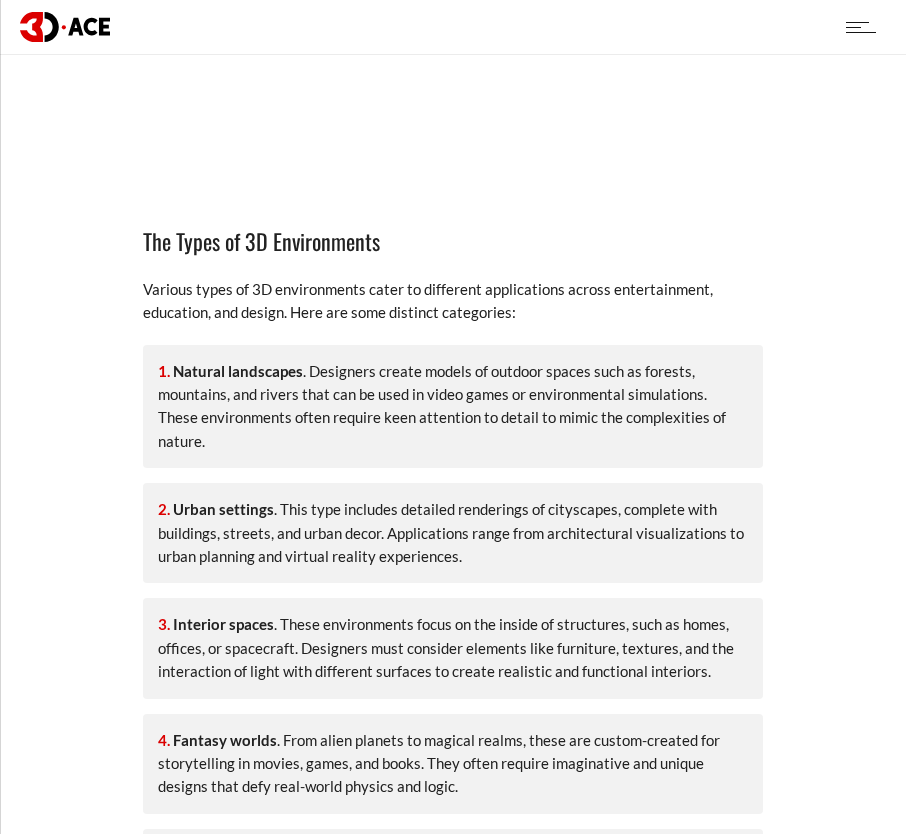 click on "3D environment design is an essential skill for any designer or artist at a  3D modeling company . This guide provides a thorough walkthrough from the initial concept to the final creation of engaging 3D scenes. As you proceed, you will gain insights into effective planning, detailed modeling, and the intricate process of rendering that brings digital landscapes to life.
This article is designed to assist both novices looking to establish a foundation in 3D design and seasoned professionals aiming to refine their skills. Here, you will find practical tips that can significantly enhance the quality and efficiency of your design processes. The goal is to equip you with the knowledge needed to create realistic and captivating 3D environments, ensuring you can deliver high-quality results in your projects.
Request a Quote
Visit our Portfolio
Introduction to 3D Environment Creation
The Importance of 3D Design in Various Industries
In" at bounding box center [453, 2818] 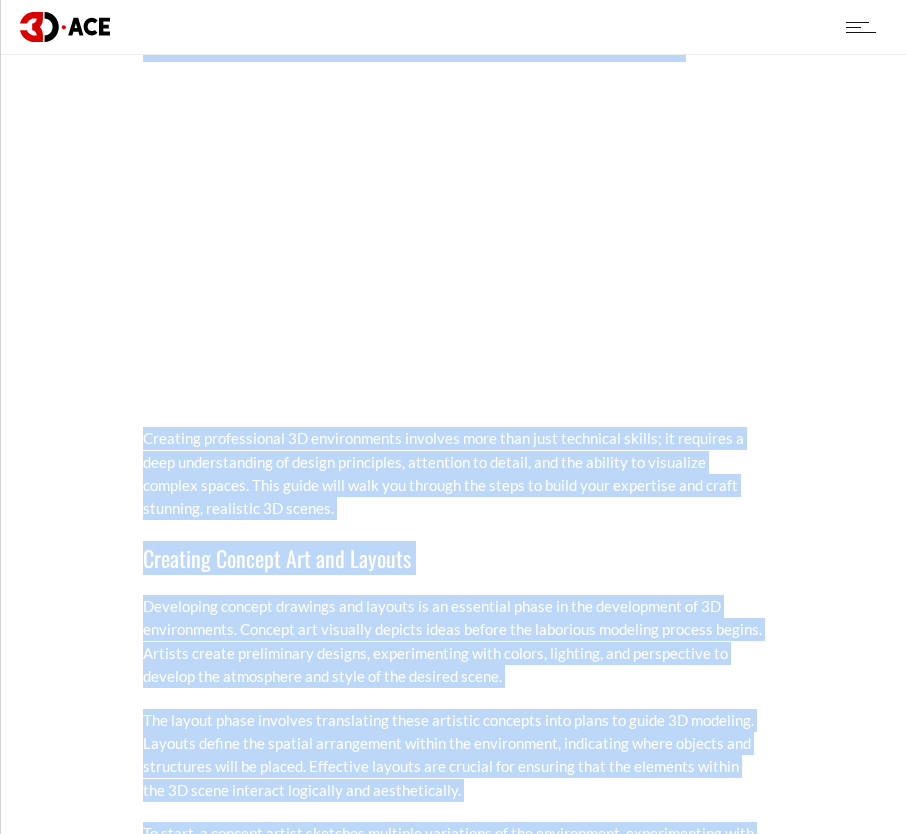 scroll, scrollTop: 6056, scrollLeft: 0, axis: vertical 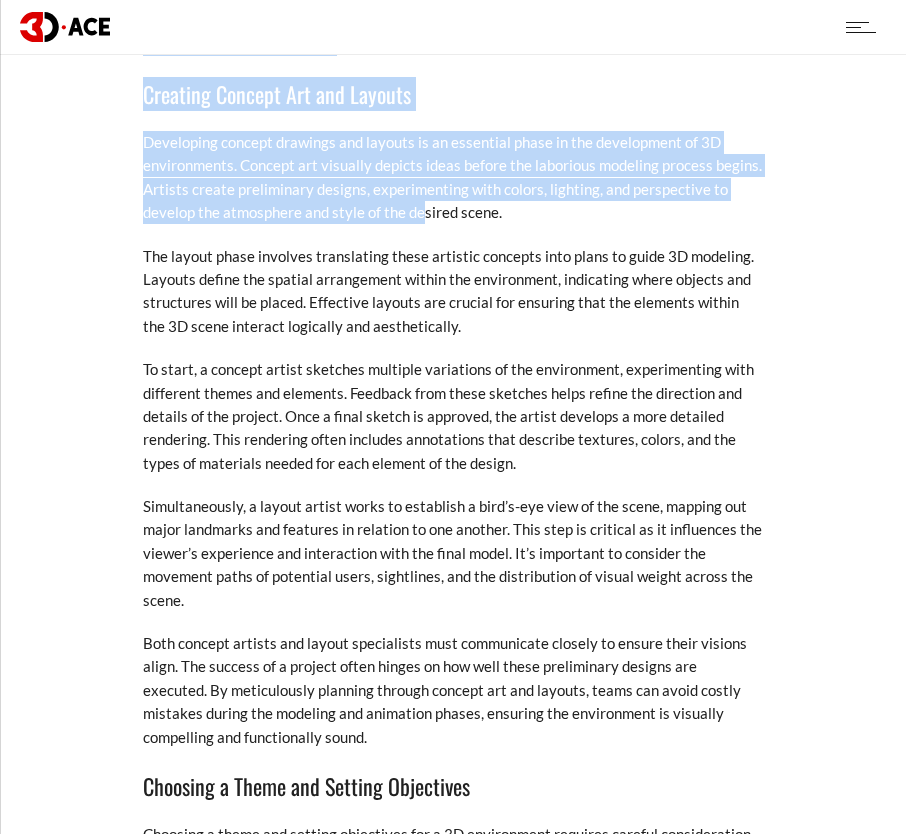 drag, startPoint x: 118, startPoint y: 188, endPoint x: 438, endPoint y: 147, distance: 322.61588 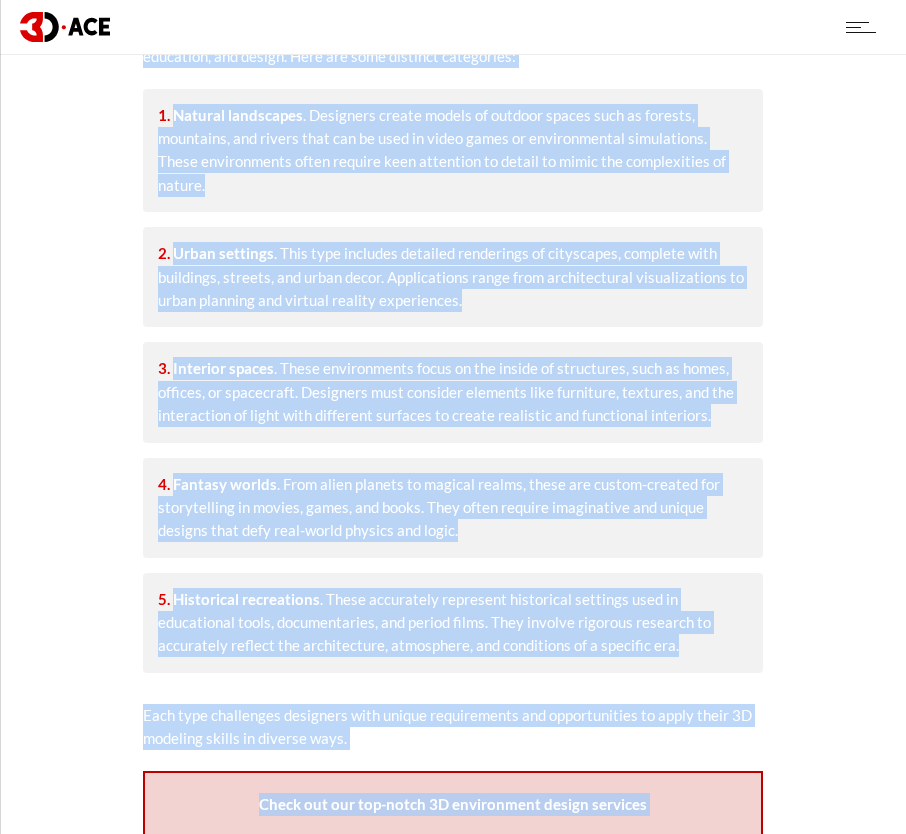 click on "[DATE]
3D environment design is an essential skill for any designer or artist at a  3D modeling company . This guide provides a thorough walkthrough from the initial concept to the final creation of engaging 3D scenes. As you proceed, you will gain insights into effective planning, detailed modeling, and the intricate process of rendering that brings digital landscapes to life.
Request a Quote
Visit our Portfolio
Introduction to 3D Environment Creation
The Importance of 3D Design in Various Industries
3D modeling for games" at bounding box center [453, 4033] 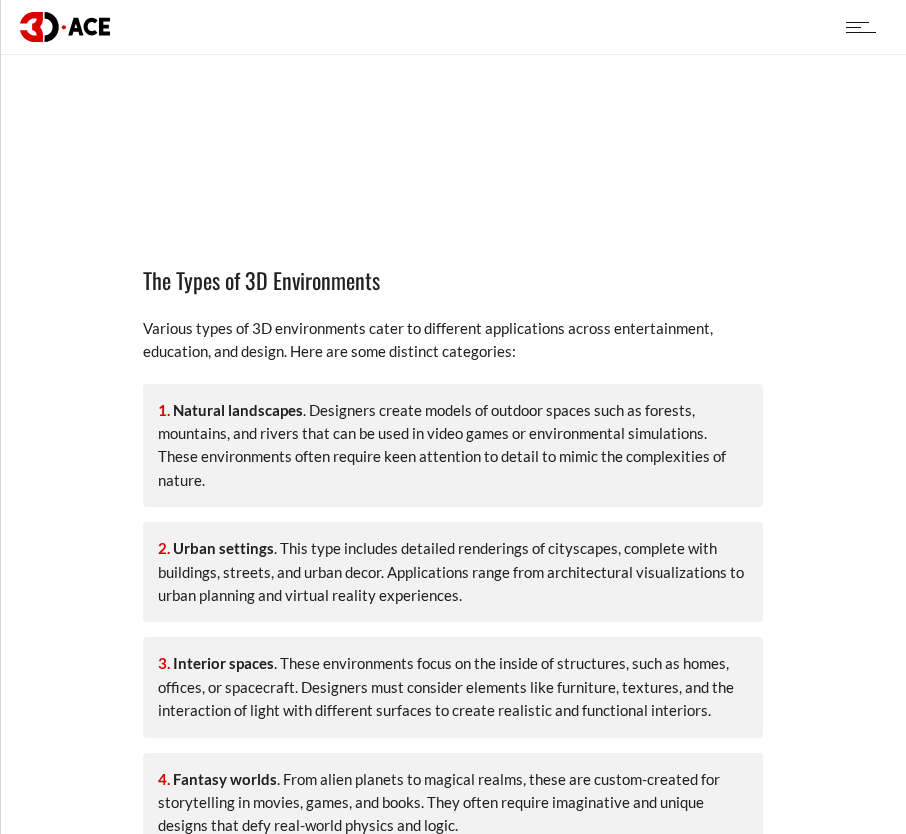 scroll, scrollTop: 4356, scrollLeft: 0, axis: vertical 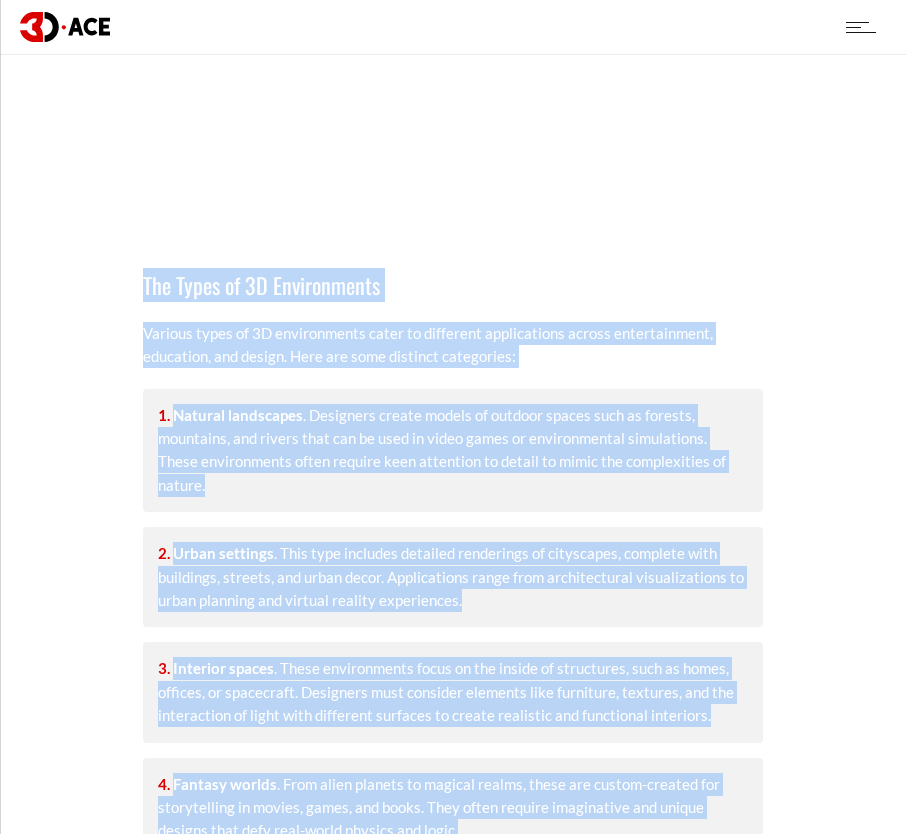drag, startPoint x: 131, startPoint y: 223, endPoint x: 638, endPoint y: 753, distance: 733.4501 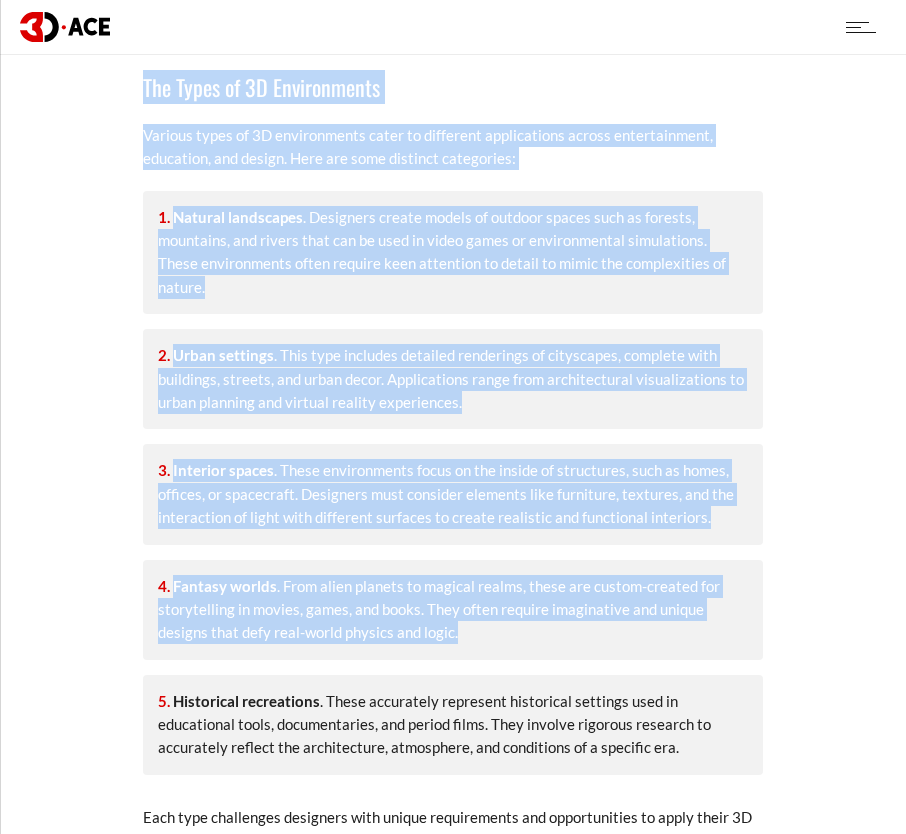 scroll, scrollTop: 4556, scrollLeft: 0, axis: vertical 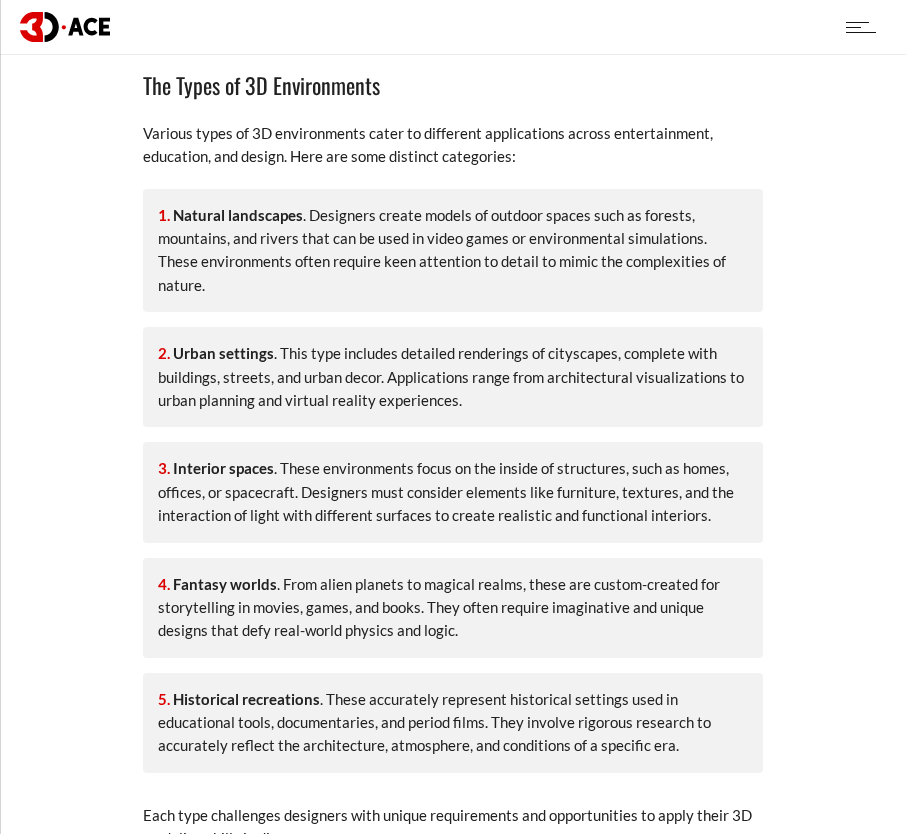 drag, startPoint x: 753, startPoint y: 589, endPoint x: 743, endPoint y: 590, distance: 10.049875 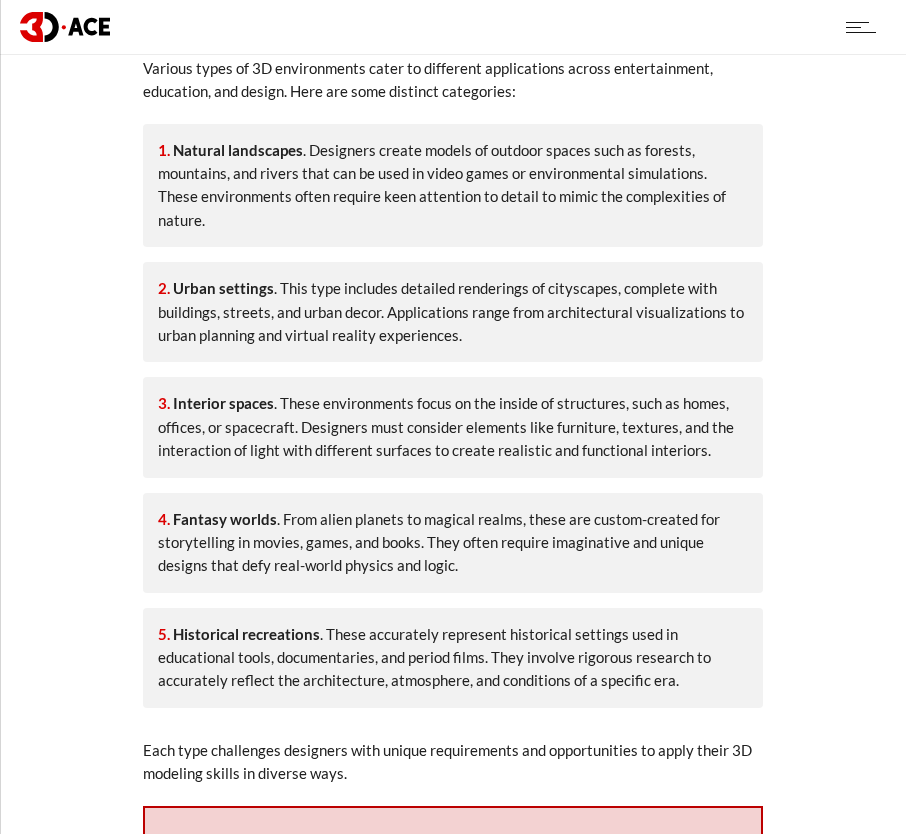 scroll, scrollTop: 4656, scrollLeft: 0, axis: vertical 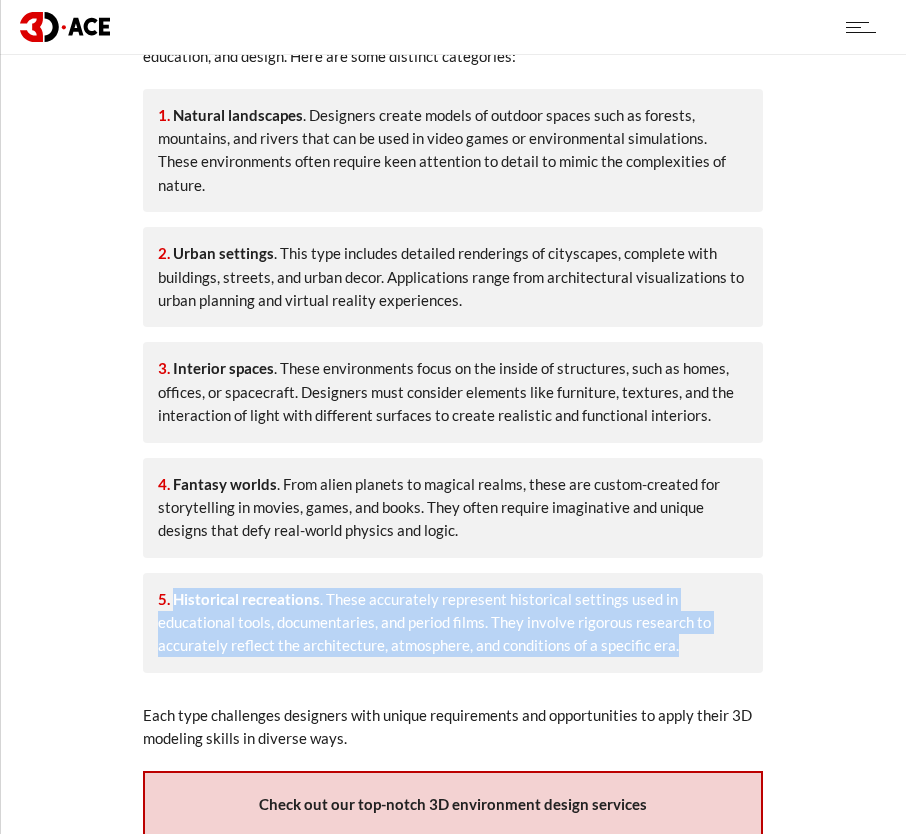 drag, startPoint x: 133, startPoint y: 522, endPoint x: 684, endPoint y: 582, distance: 554.25714 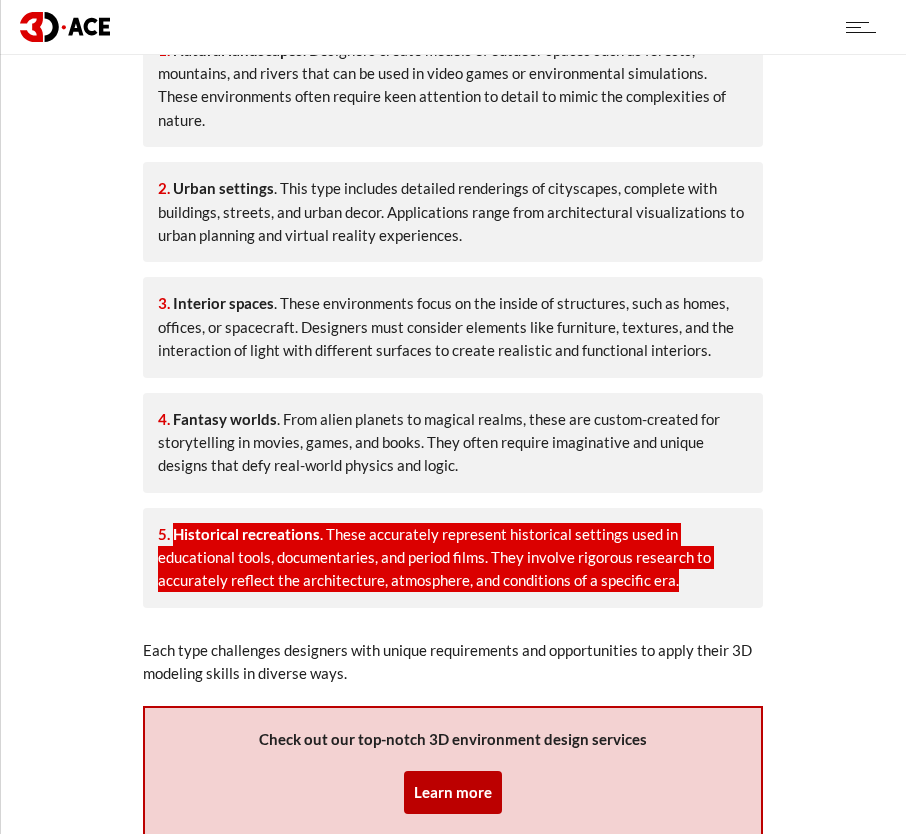 scroll, scrollTop: 4756, scrollLeft: 0, axis: vertical 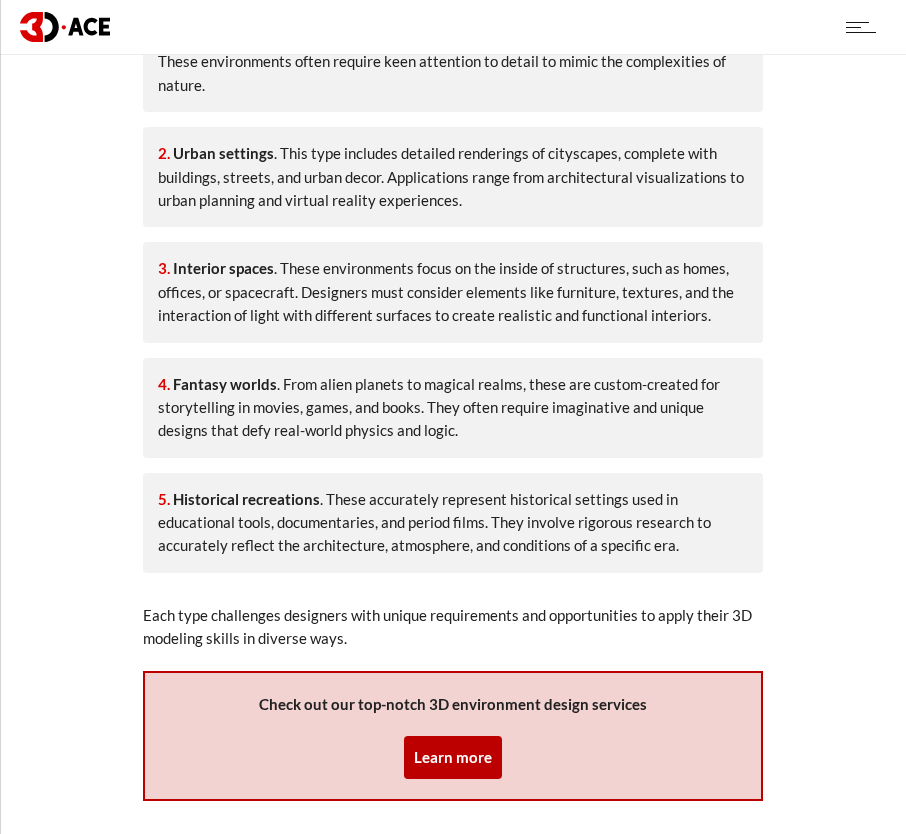 click on "3D environment design is an essential skill for any designer or artist at a  3D modeling company . This guide provides a thorough walkthrough from the initial concept to the final creation of engaging 3D scenes. As you proceed, you will gain insights into effective planning, detailed modeling, and the intricate process of rendering that brings digital landscapes to life.
This article is designed to assist both novices looking to establish a foundation in 3D design and seasoned professionals aiming to refine their skills. Here, you will find practical tips that can significantly enhance the quality and efficiency of your design processes. The goal is to equip you with the knowledge needed to create realistic and captivating 3D environments, ensuring you can deliver high-quality results in your projects.
Request a Quote
Visit our Portfolio
Introduction to 3D Environment Creation
The Importance of 3D Design in Various Industries
In" at bounding box center (453, 2462) 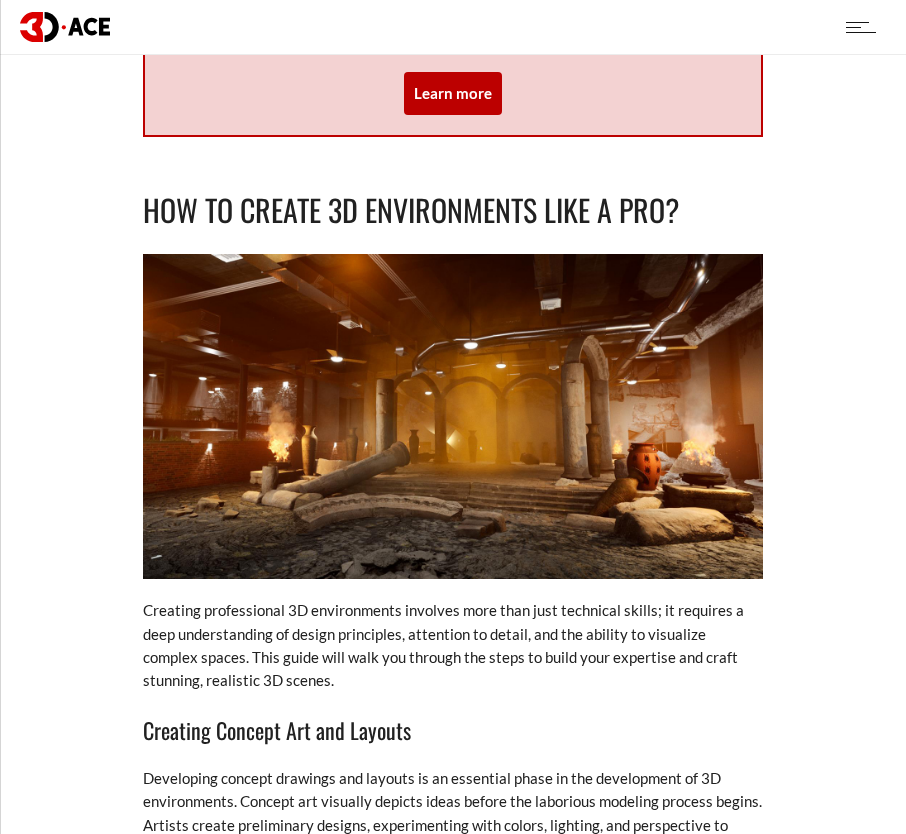 scroll, scrollTop: 5456, scrollLeft: 0, axis: vertical 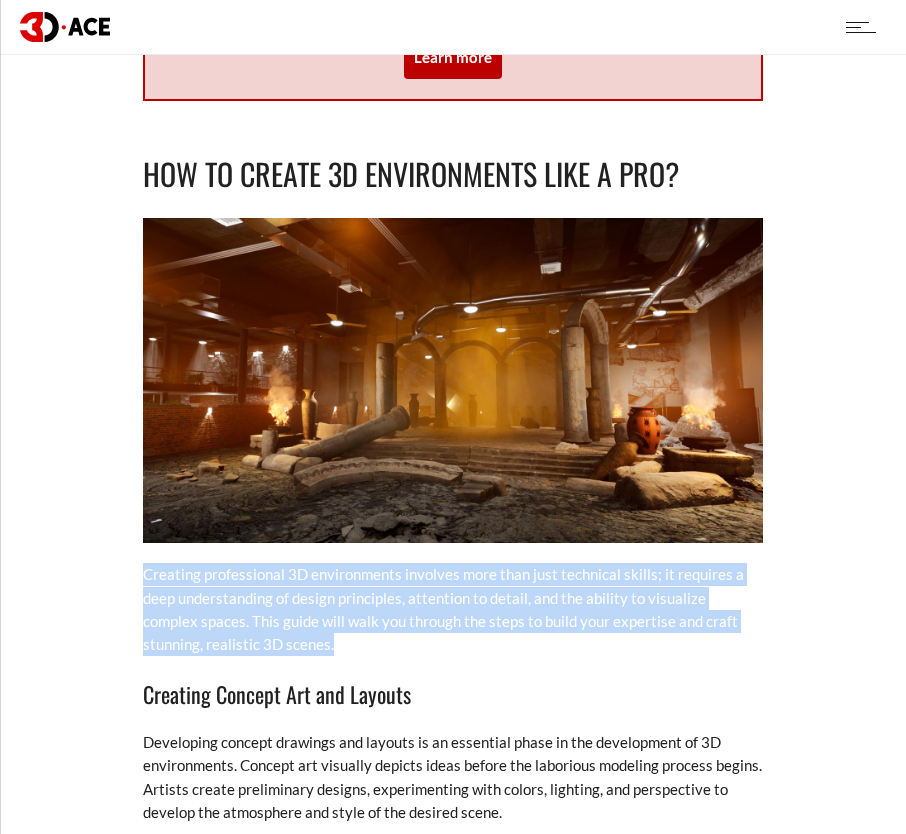 drag, startPoint x: 132, startPoint y: 488, endPoint x: 326, endPoint y: 573, distance: 211.80415 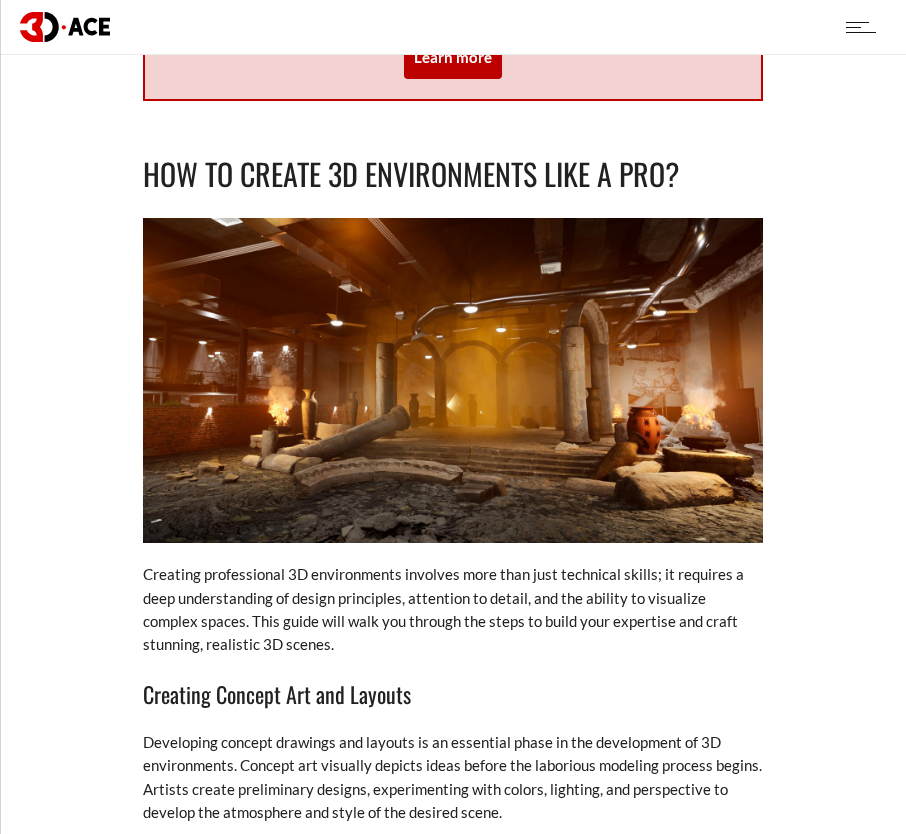 click on "3D environment design is an essential skill for any designer or artist at a  3D modeling company . This guide provides a thorough walkthrough from the initial concept to the final creation of engaging 3D scenes. As you proceed, you will gain insights into effective planning, detailed modeling, and the intricate process of rendering that brings digital landscapes to life.
This article is designed to assist both novices looking to establish a foundation in 3D design and seasoned professionals aiming to refine their skills. Here, you will find practical tips that can significantly enhance the quality and efficiency of your design processes. The goal is to equip you with the knowledge needed to create realistic and captivating 3D environments, ensuring you can deliver high-quality results in your projects.
Request a Quote
Visit our Portfolio
Introduction to 3D Environment Creation
The Importance of 3D Design in Various Industries
In" at bounding box center [453, 1762] 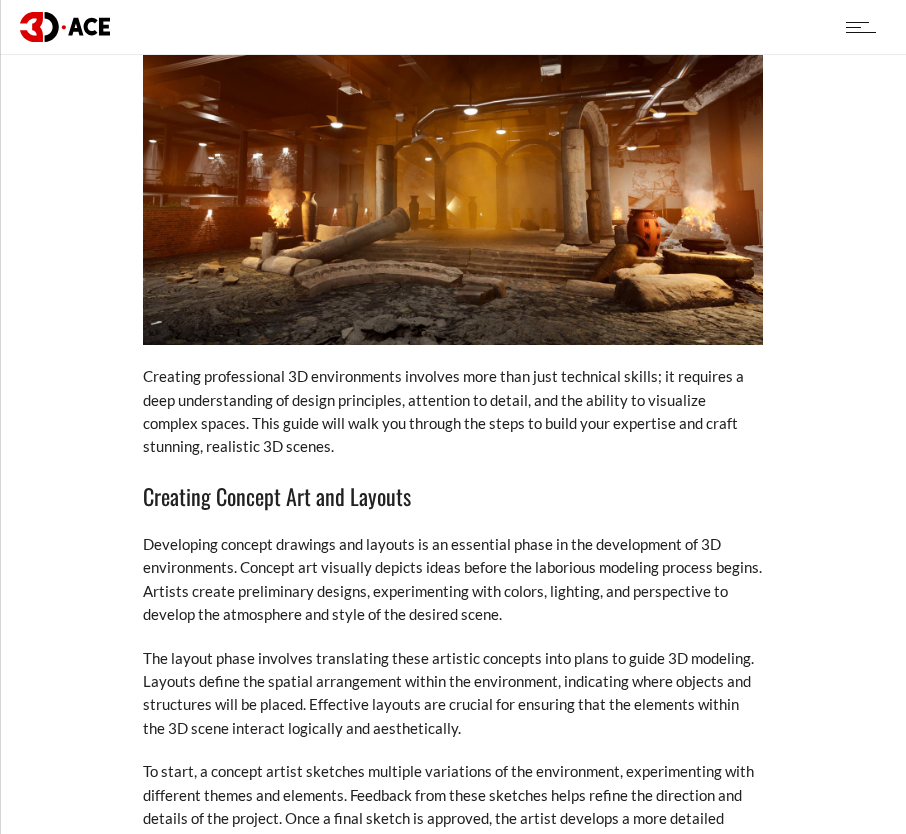 scroll, scrollTop: 5656, scrollLeft: 0, axis: vertical 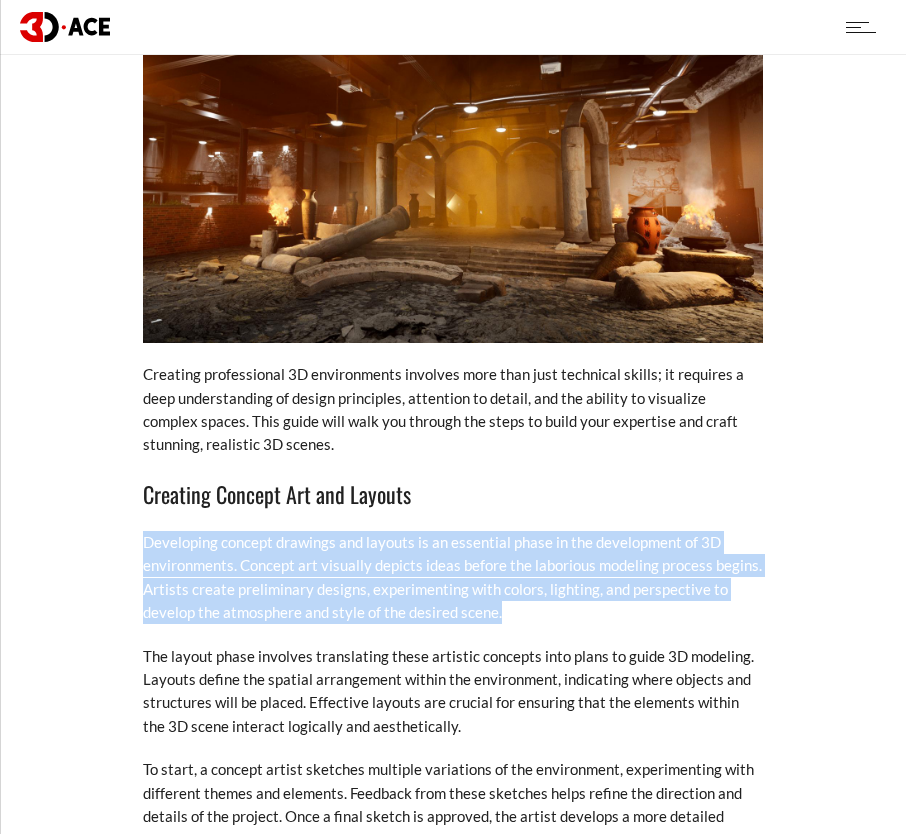 drag, startPoint x: 136, startPoint y: 461, endPoint x: 499, endPoint y: 548, distance: 373.28006 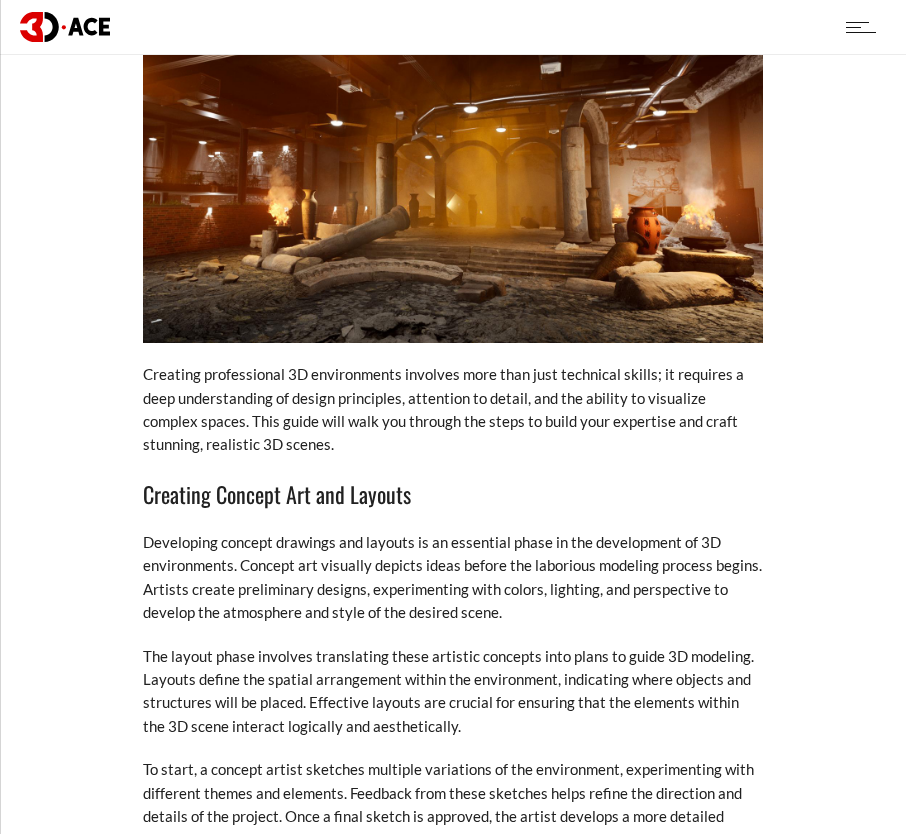 click on "The layout phase involves translating these artistic concepts into plans to guide 3D modeling. Layouts define the spatial arrangement within the environment, indicating where objects and structures will be placed. Effective layouts are crucial for ensuring that the elements within the 3D scene interact logically and aesthetically." at bounding box center (453, 692) 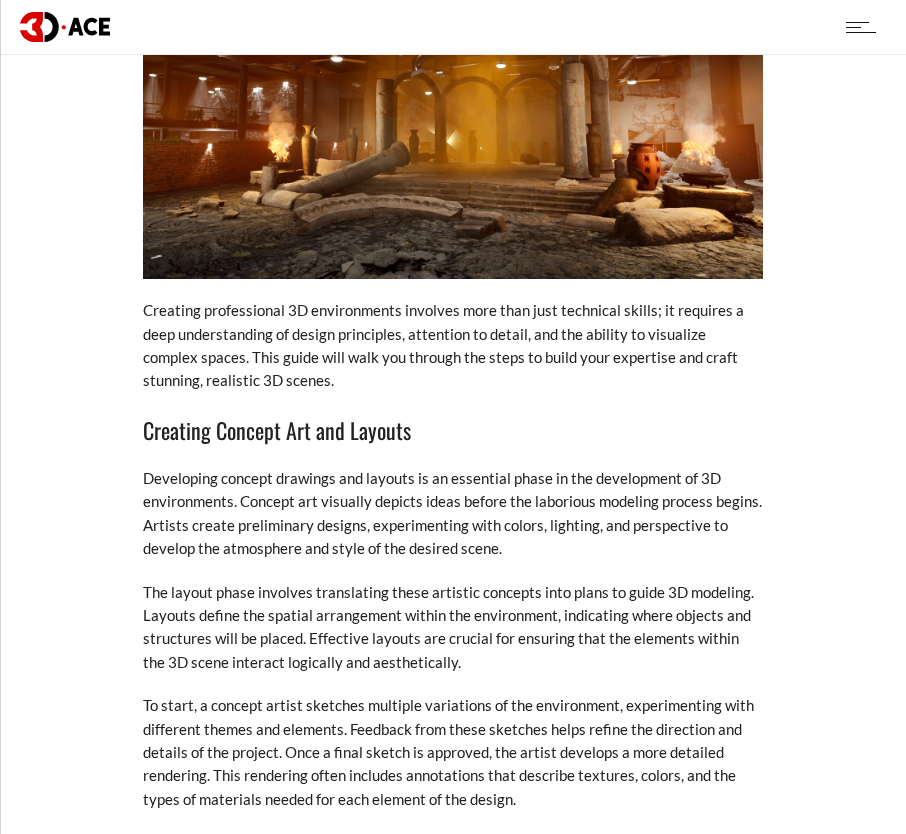 scroll, scrollTop: 5756, scrollLeft: 0, axis: vertical 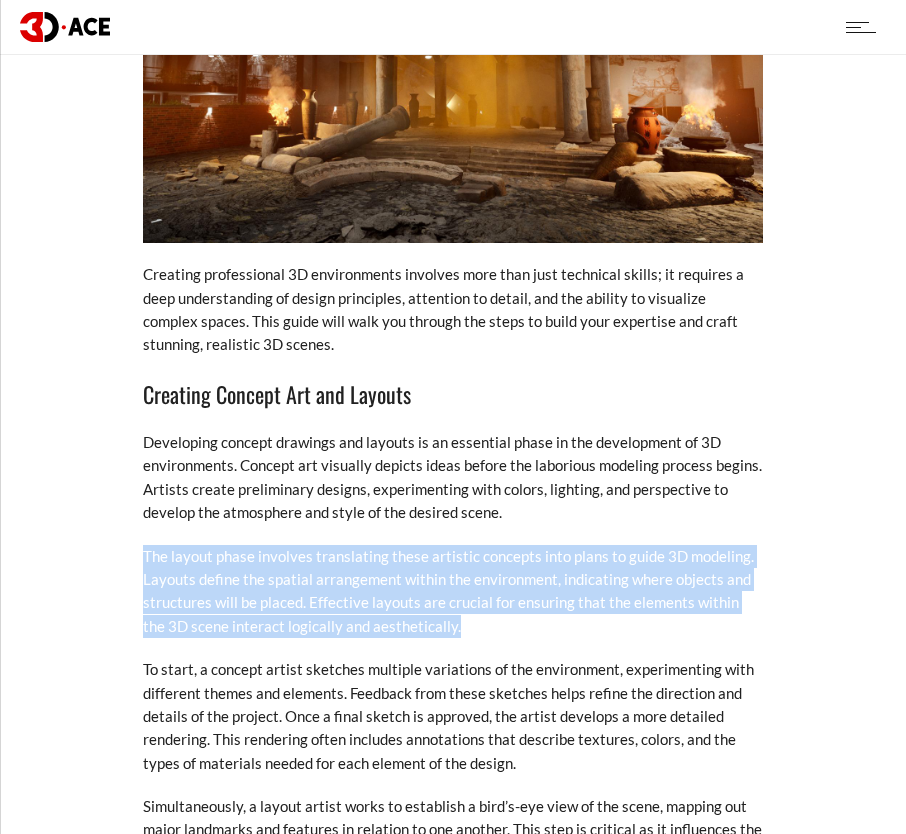drag, startPoint x: 102, startPoint y: 475, endPoint x: 469, endPoint y: 554, distance: 375.40643 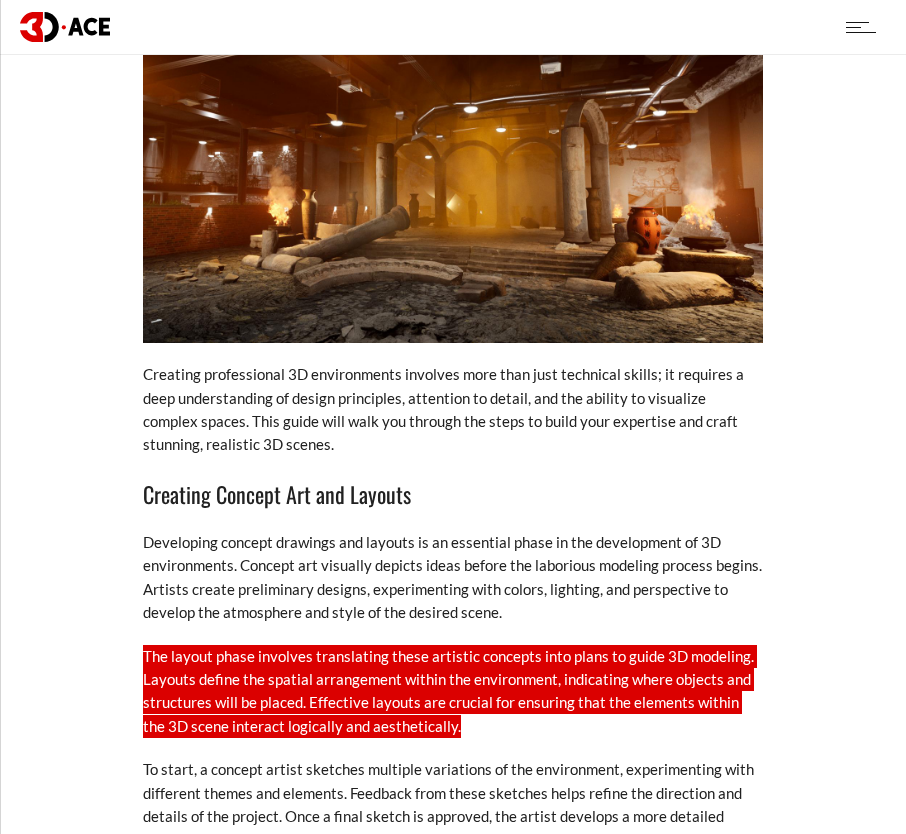 scroll, scrollTop: 5756, scrollLeft: 0, axis: vertical 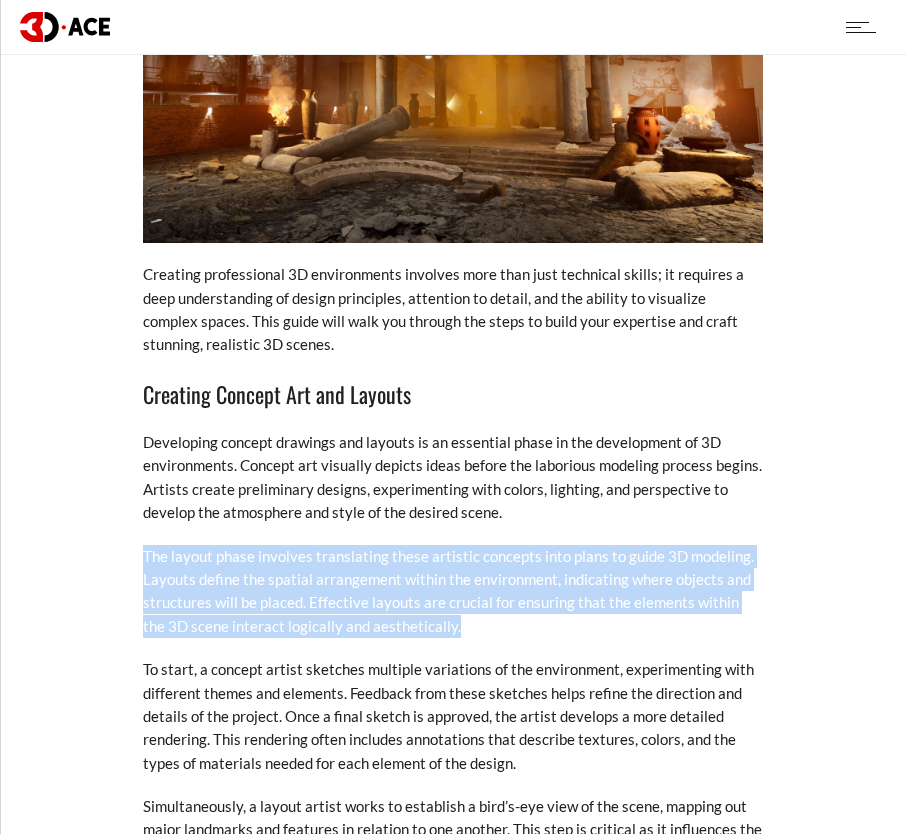 click on "The layout phase involves translating these artistic concepts into plans to guide 3D modeling. Layouts define the spatial arrangement within the environment, indicating where objects and structures will be placed. Effective layouts are crucial for ensuring that the elements within the 3D scene interact logically and aesthetically." at bounding box center (453, 592) 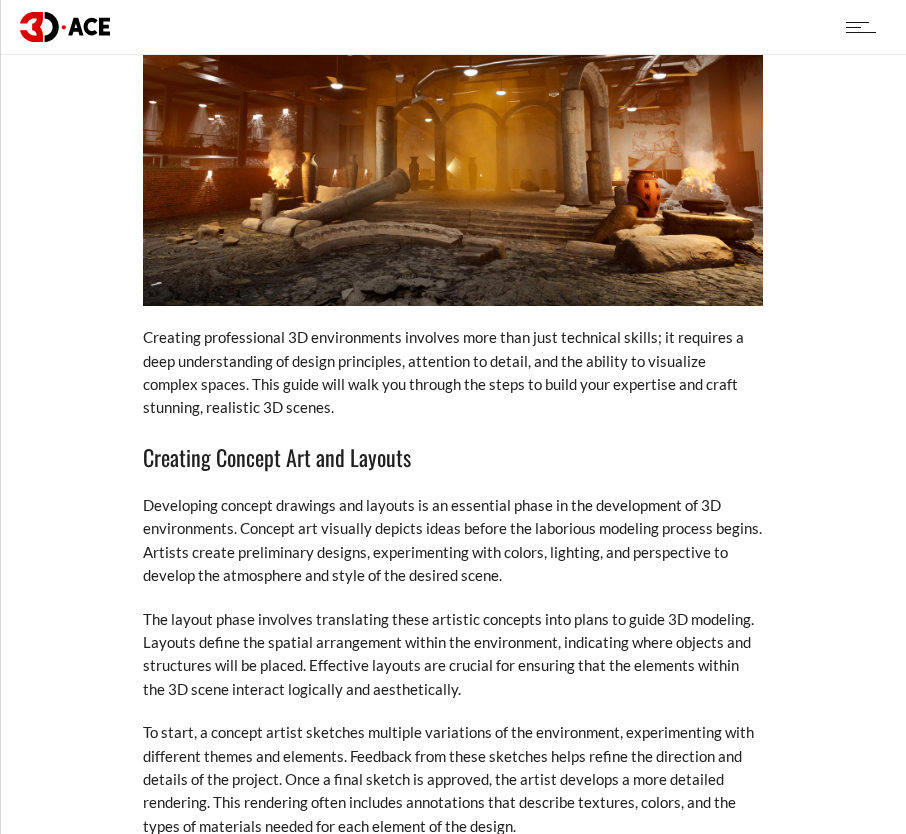 scroll, scrollTop: 5756, scrollLeft: 0, axis: vertical 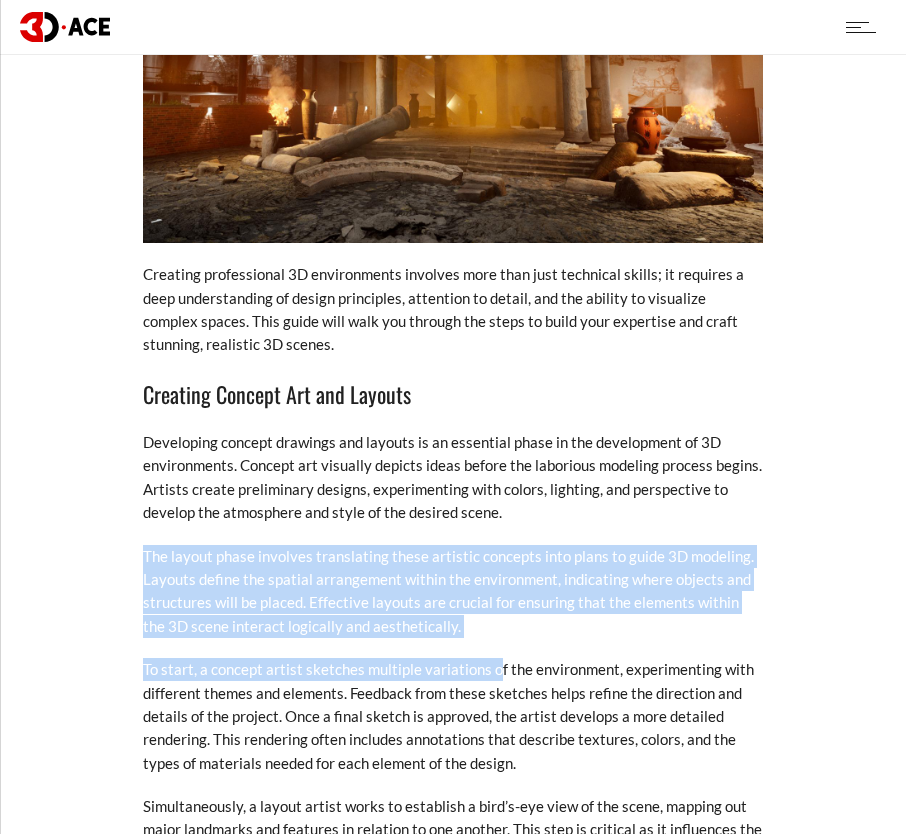 drag, startPoint x: 118, startPoint y: 488, endPoint x: 494, endPoint y: 568, distance: 384.41644 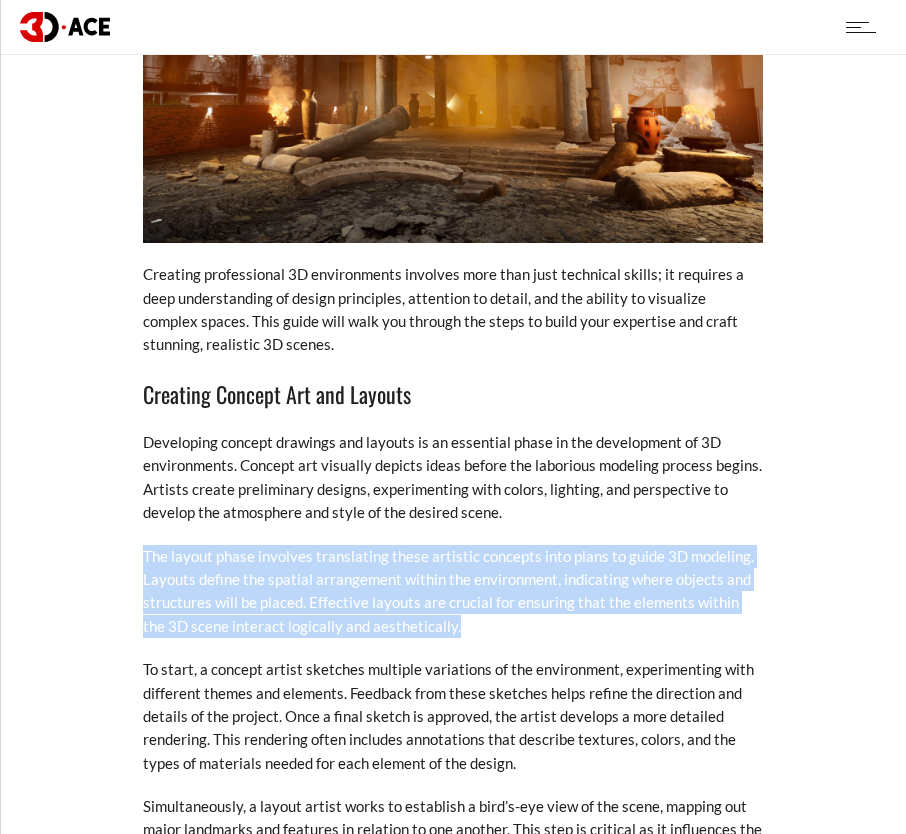 drag, startPoint x: 126, startPoint y: 483, endPoint x: 508, endPoint y: 549, distance: 387.65964 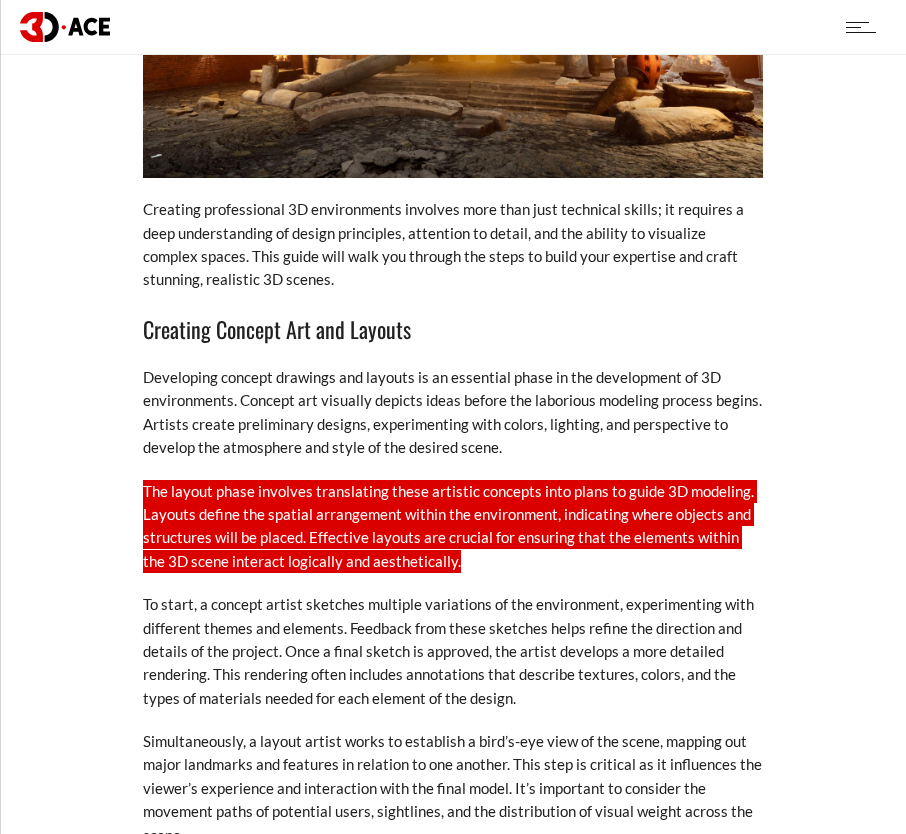 scroll, scrollTop: 5856, scrollLeft: 0, axis: vertical 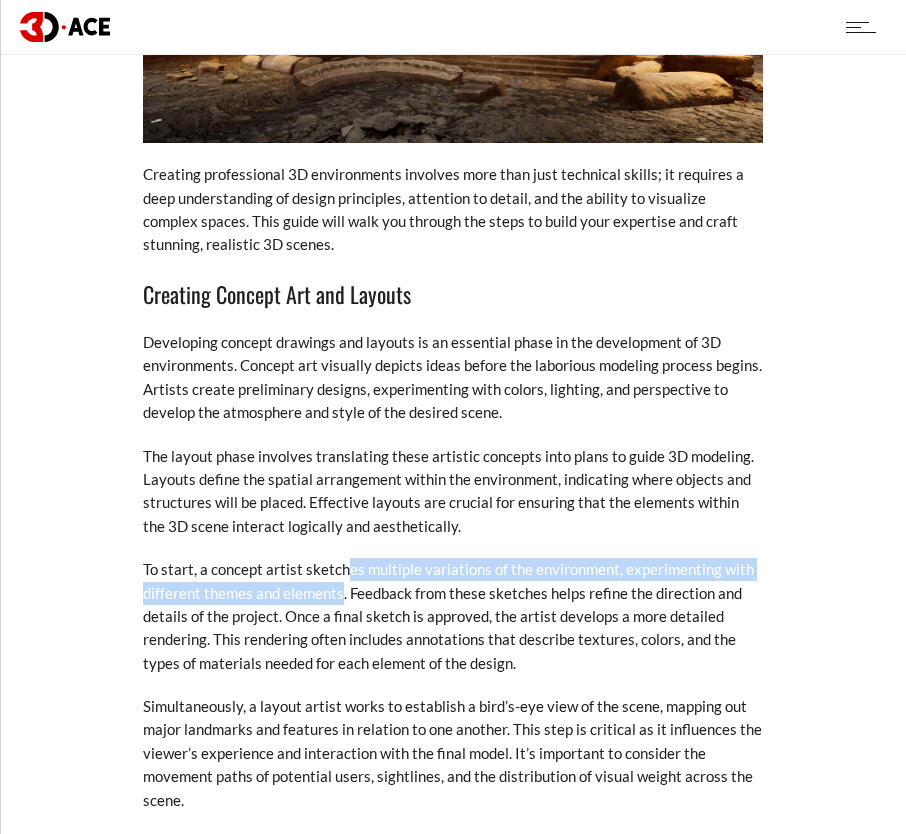 click on "To start, a concept artist sketches multiple variations of the environment, experimenting with different themes and elements. Feedback from these sketches helps refine the direction and details of the project. Once a final sketch is approved, the artist develops a more detailed rendering. This rendering often includes annotations that describe textures, colors, and the types of materials needed for each element of the design." at bounding box center [453, 616] 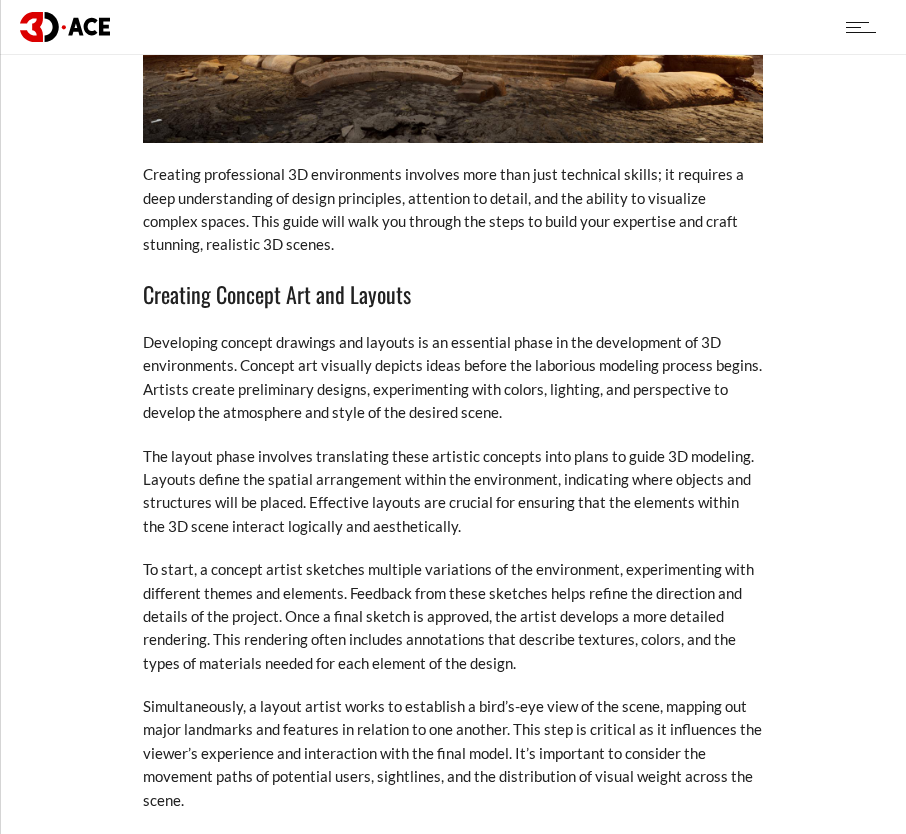 click on "3D environment design is an essential skill for any designer or artist at a  3D modeling company . This guide provides a thorough walkthrough from the initial concept to the final creation of engaging 3D scenes. As you proceed, you will gain insights into effective planning, detailed modeling, and the intricate process of rendering that brings digital landscapes to life.
This article is designed to assist both novices looking to establish a foundation in 3D design and seasoned professionals aiming to refine their skills. Here, you will find practical tips that can significantly enhance the quality and efficiency of your design processes. The goal is to equip you with the knowledge needed to create realistic and captivating 3D environments, ensuring you can deliver high-quality results in your projects.
Request a Quote
Visit our Portfolio
Introduction to 3D Environment Creation
The Importance of 3D Design in Various Industries
In" at bounding box center (453, 1362) 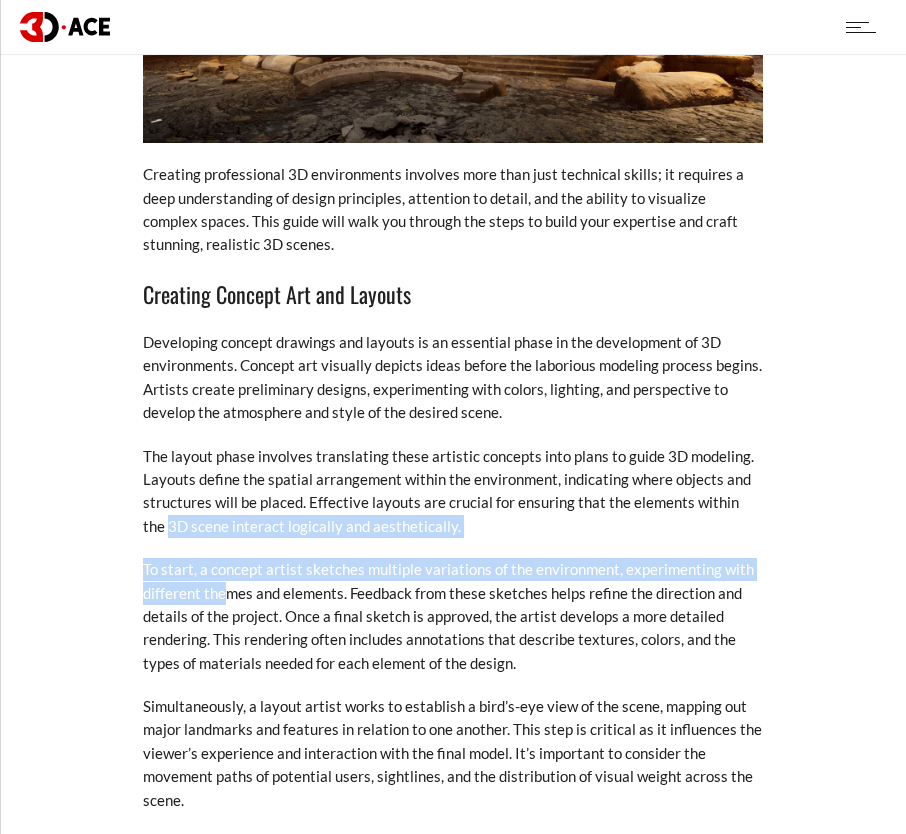drag, startPoint x: 105, startPoint y: 467, endPoint x: 227, endPoint y: 526, distance: 135.51753 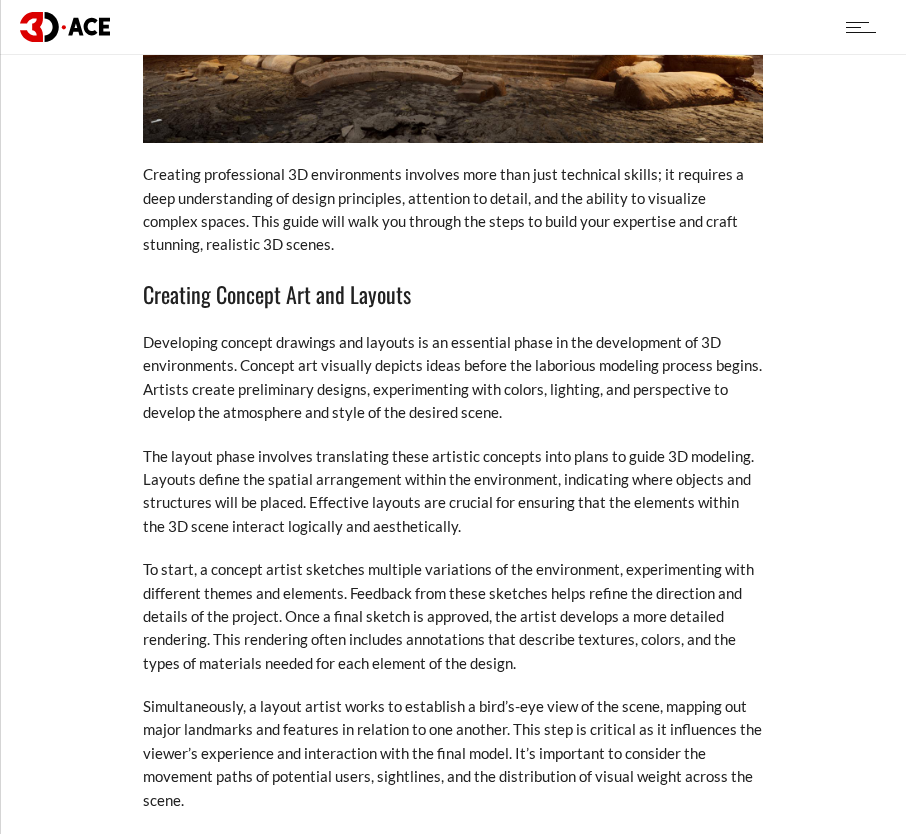 click on "To start, a concept artist sketches multiple variations of the environment, experimenting with different themes and elements. Feedback from these sketches helps refine the direction and details of the project. Once a final sketch is approved, the artist develops a more detailed rendering. This rendering often includes annotations that describe textures, colors, and the types of materials needed for each element of the design." at bounding box center (453, 616) 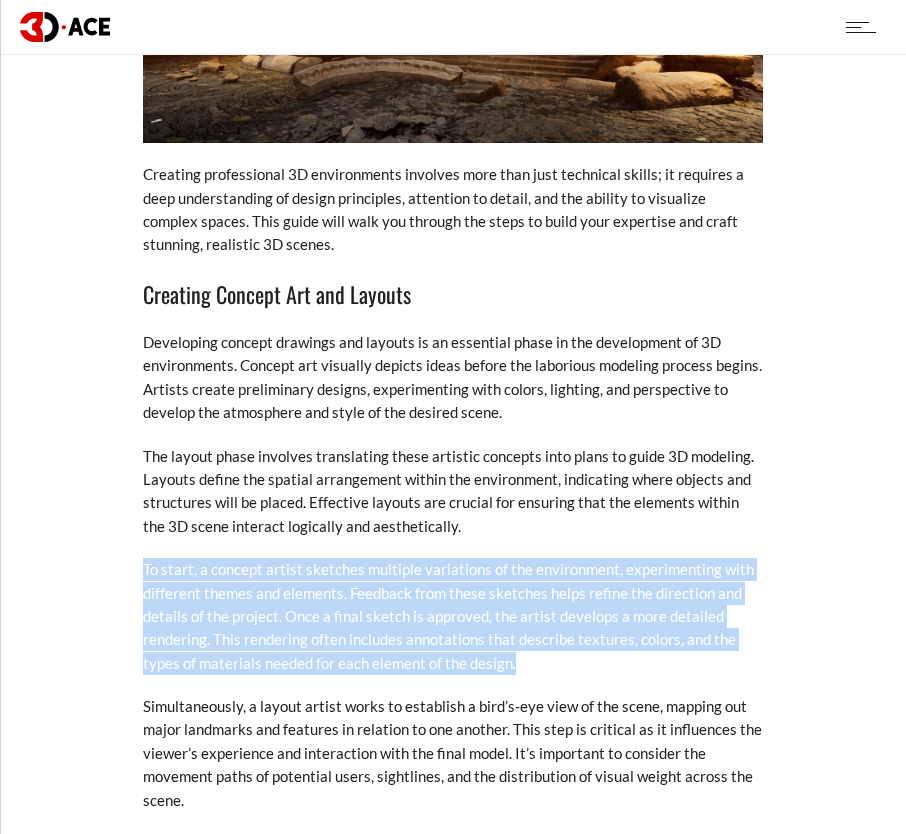 drag, startPoint x: 134, startPoint y: 484, endPoint x: 622, endPoint y: 572, distance: 495.87094 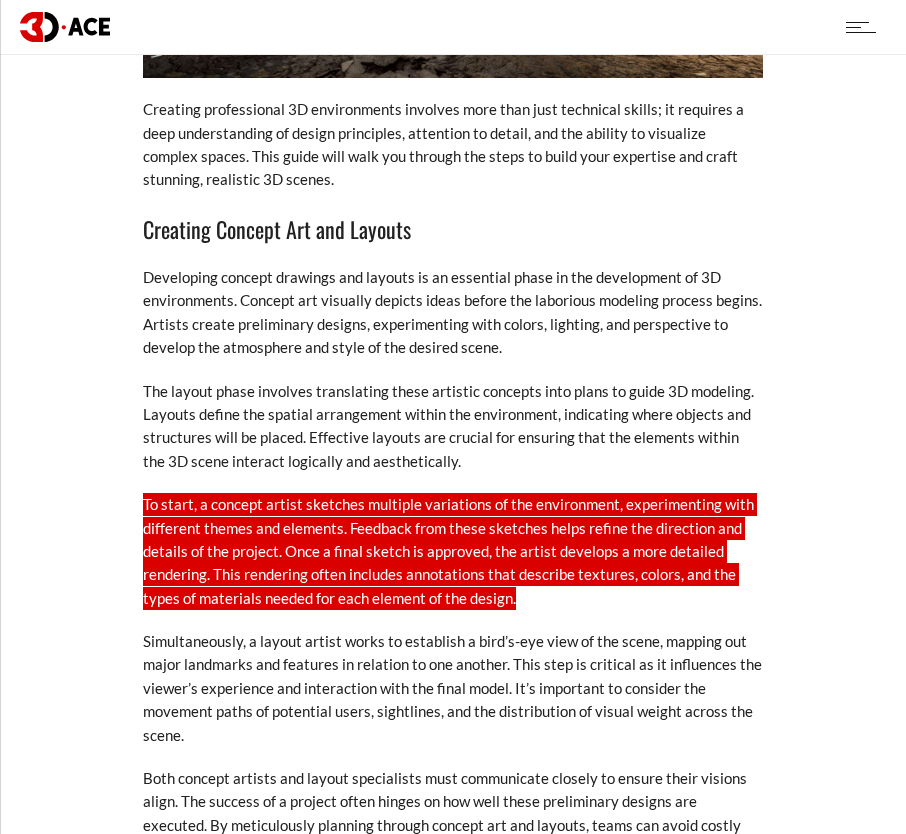 scroll, scrollTop: 5956, scrollLeft: 0, axis: vertical 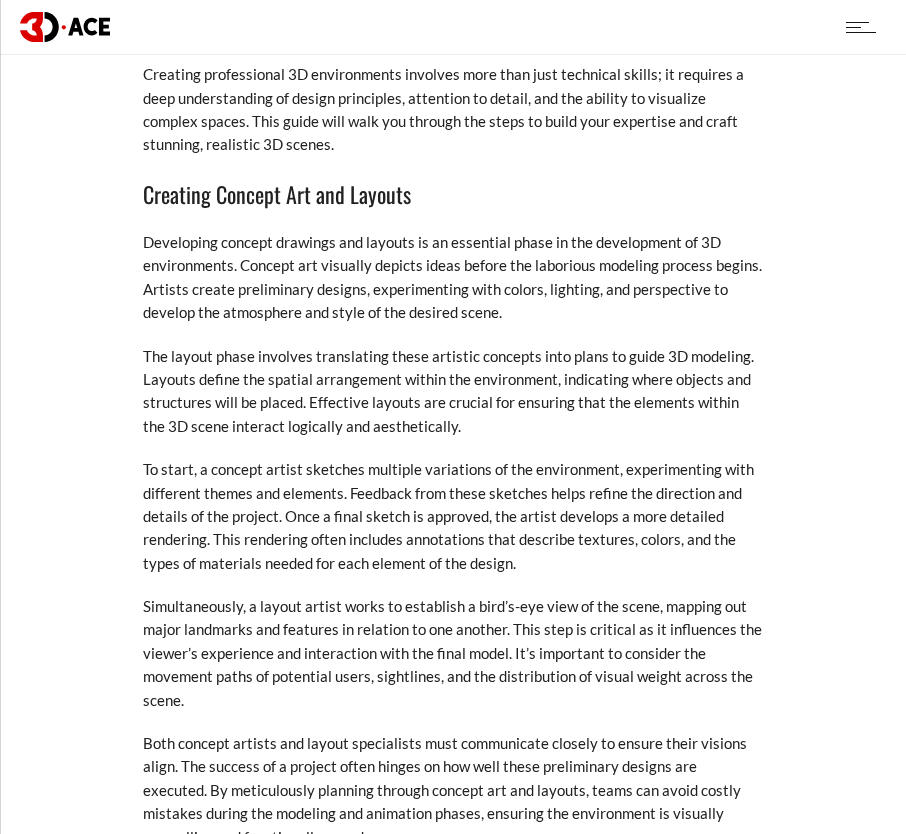 click on "Simultaneously, a layout artist works to establish a bird’s-eye view of the scene, mapping out major landmarks and features in relation to one another. This step is critical as it influences the viewer’s experience and interaction with the final model. It’s important to consider the movement paths of potential users, sightlines, and the distribution of visual weight across the scene." at bounding box center [453, 653] 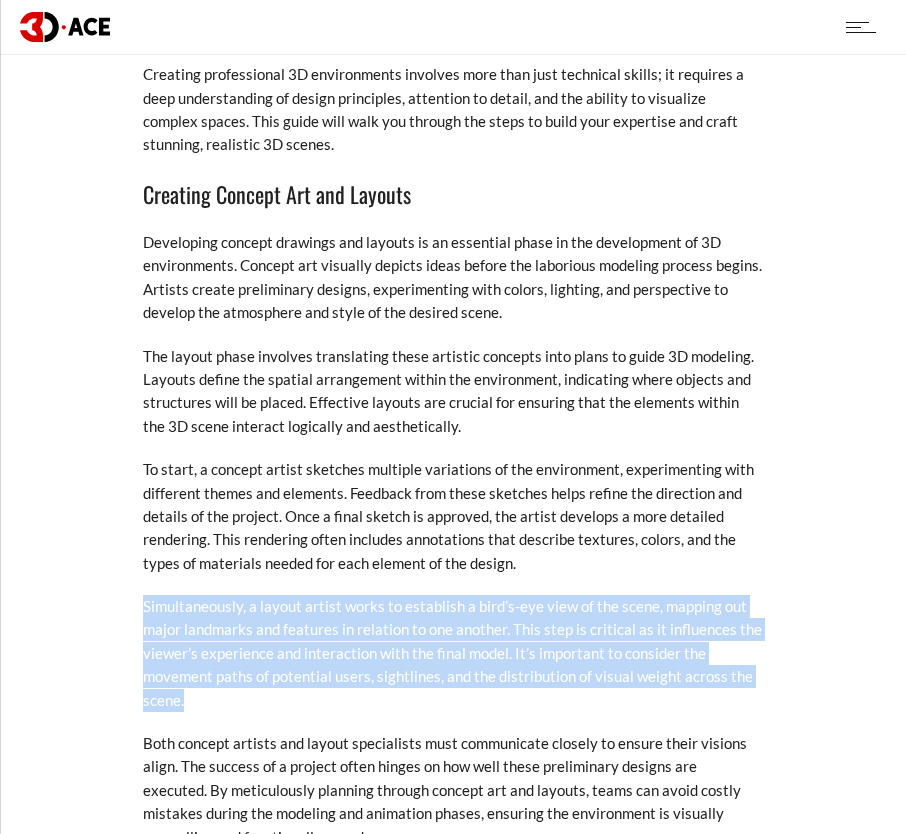 drag, startPoint x: 121, startPoint y: 521, endPoint x: 383, endPoint y: 625, distance: 281.8865 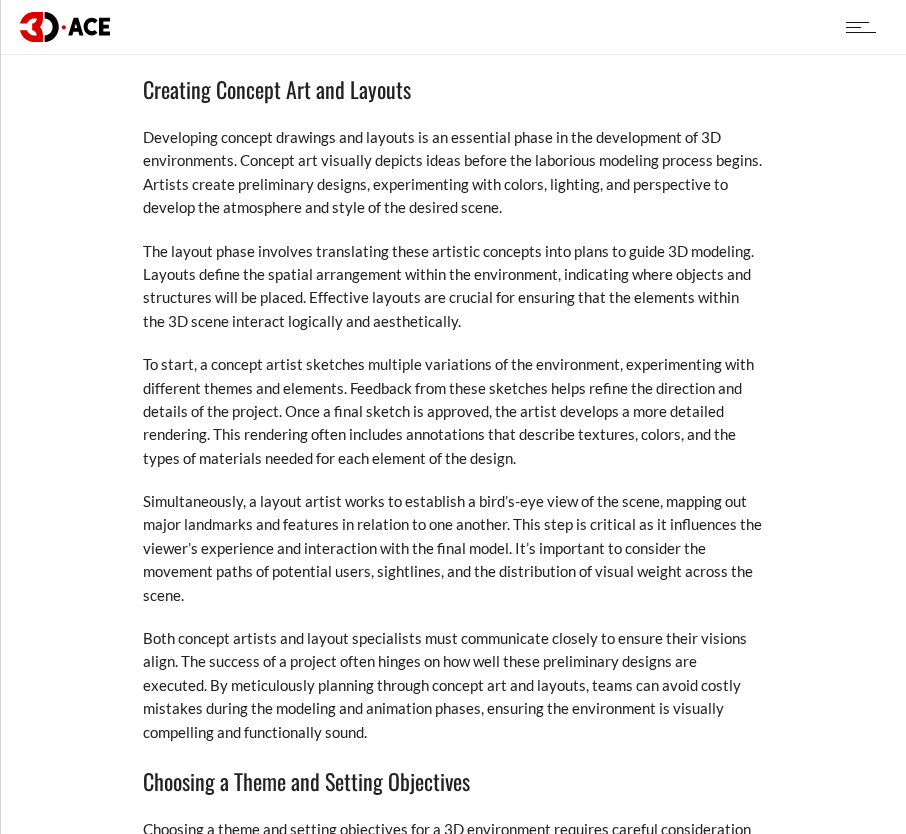 scroll, scrollTop: 6156, scrollLeft: 0, axis: vertical 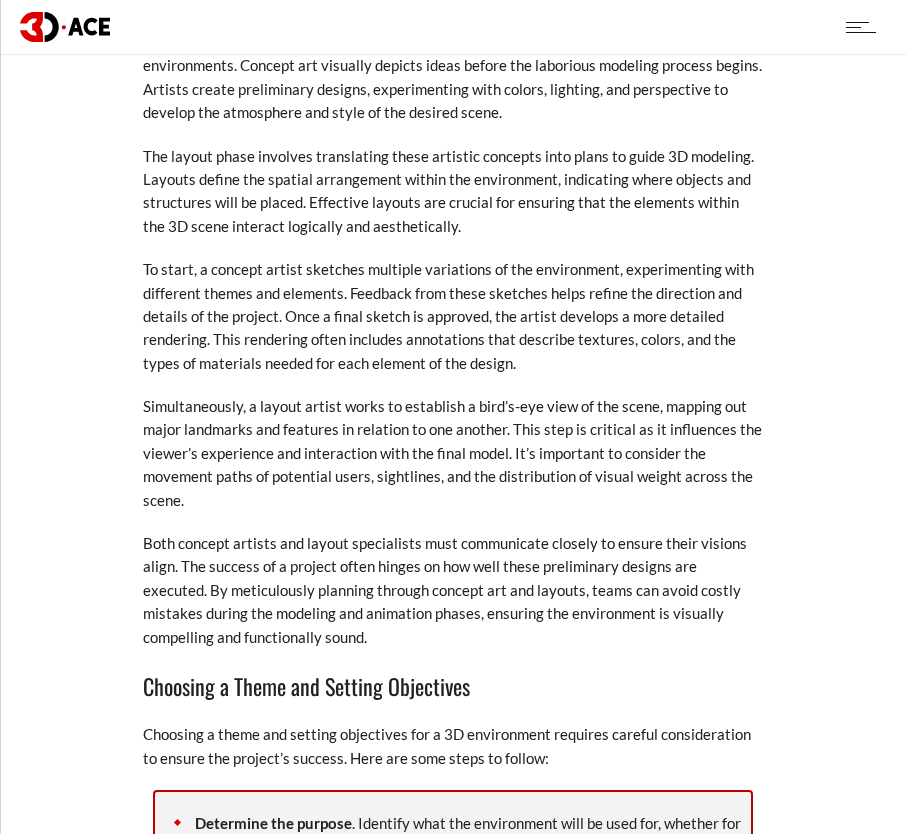 click on "3D environment design is an essential skill for any designer or artist at a  3D modeling company . This guide provides a thorough walkthrough from the initial concept to the final creation of engaging 3D scenes. As you proceed, you will gain insights into effective planning, detailed modeling, and the intricate process of rendering that brings digital landscapes to life.
This article is designed to assist both novices looking to establish a foundation in 3D design and seasoned professionals aiming to refine their skills. Here, you will find practical tips that can significantly enhance the quality and efficiency of your design processes. The goal is to equip you with the knowledge needed to create realistic and captivating 3D environments, ensuring you can deliver high-quality results in your projects.
Request a Quote
Visit our Portfolio
Introduction to 3D Environment Creation
The Importance of 3D Design in Various Industries
In" at bounding box center (453, 1062) 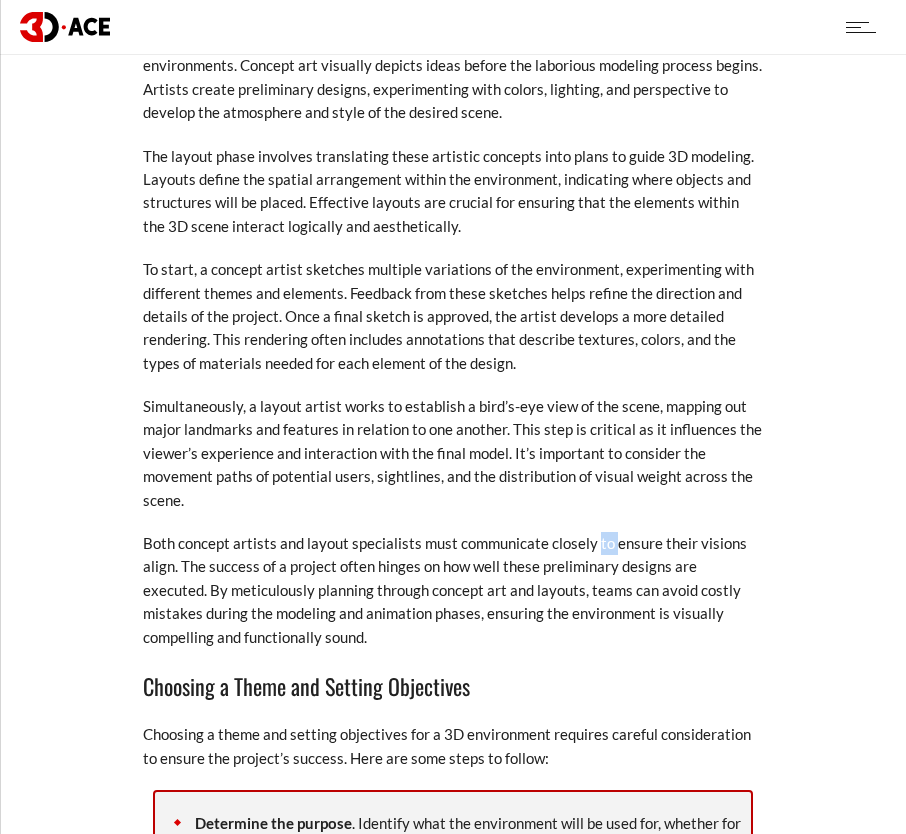 click on "3D environment design is an essential skill for any designer or artist at a  3D modeling company . This guide provides a thorough walkthrough from the initial concept to the final creation of engaging 3D scenes. As you proceed, you will gain insights into effective planning, detailed modeling, and the intricate process of rendering that brings digital landscapes to life.
This article is designed to assist both novices looking to establish a foundation in 3D design and seasoned professionals aiming to refine their skills. Here, you will find practical tips that can significantly enhance the quality and efficiency of your design processes. The goal is to equip you with the knowledge needed to create realistic and captivating 3D environments, ensuring you can deliver high-quality results in your projects.
Request a Quote
Visit our Portfolio
Introduction to 3D Environment Creation
The Importance of 3D Design in Various Industries
In" at bounding box center [453, 1062] 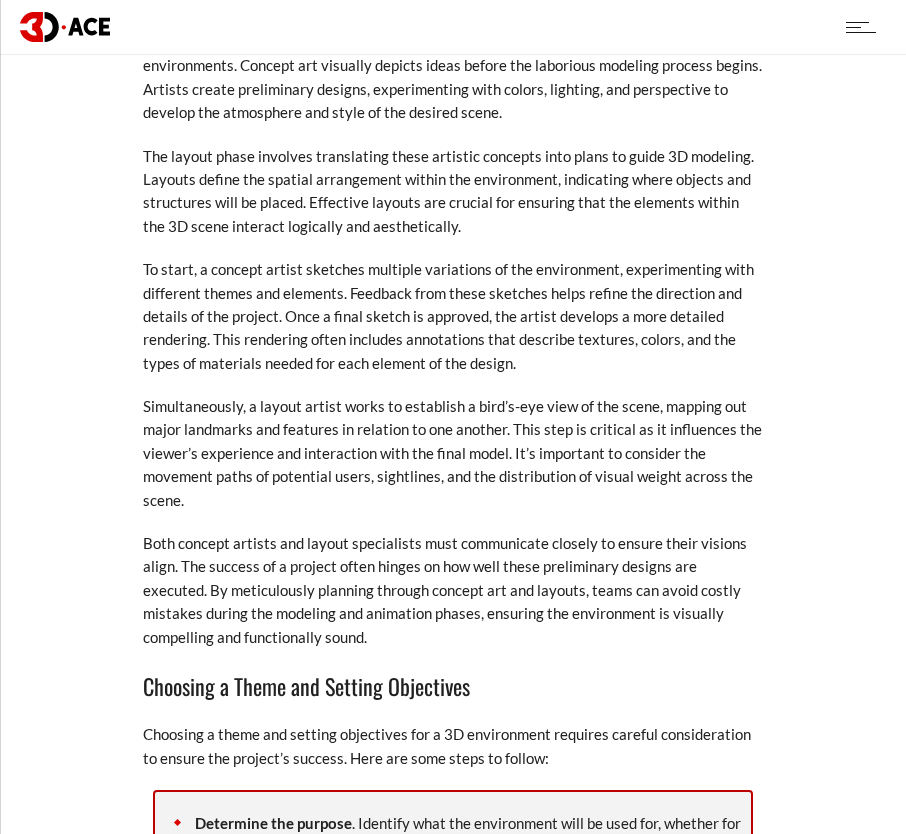 click on "Both concept artists and layout specialists must communicate closely to ensure their visions align. The success of a project often hinges on how well these preliminary designs are executed. By meticulously planning through concept art and layouts, teams can avoid costly mistakes during the modeling and animation phases, ensuring the environment is visually compelling and functionally sound." at bounding box center (453, 590) 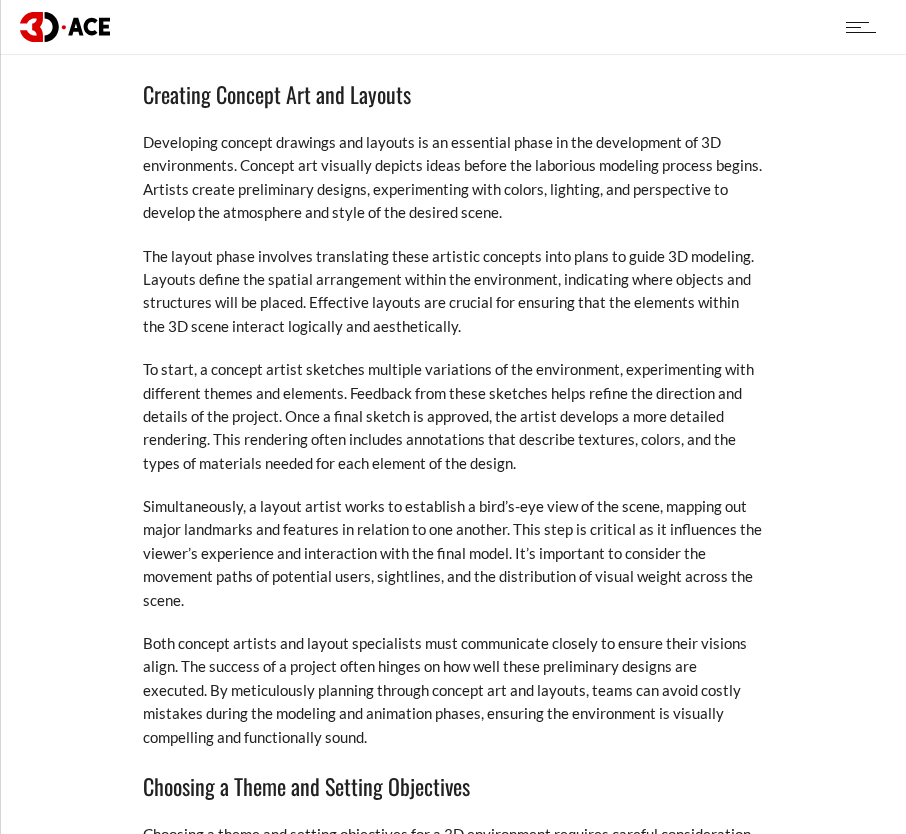 click on "Simultaneously, a layout artist works to establish a bird’s-eye view of the scene, mapping out major landmarks and features in relation to one another. This step is critical as it influences the viewer’s experience and interaction with the final model. It’s important to consider the movement paths of potential users, sightlines, and the distribution of visual weight across the scene." at bounding box center [453, 553] 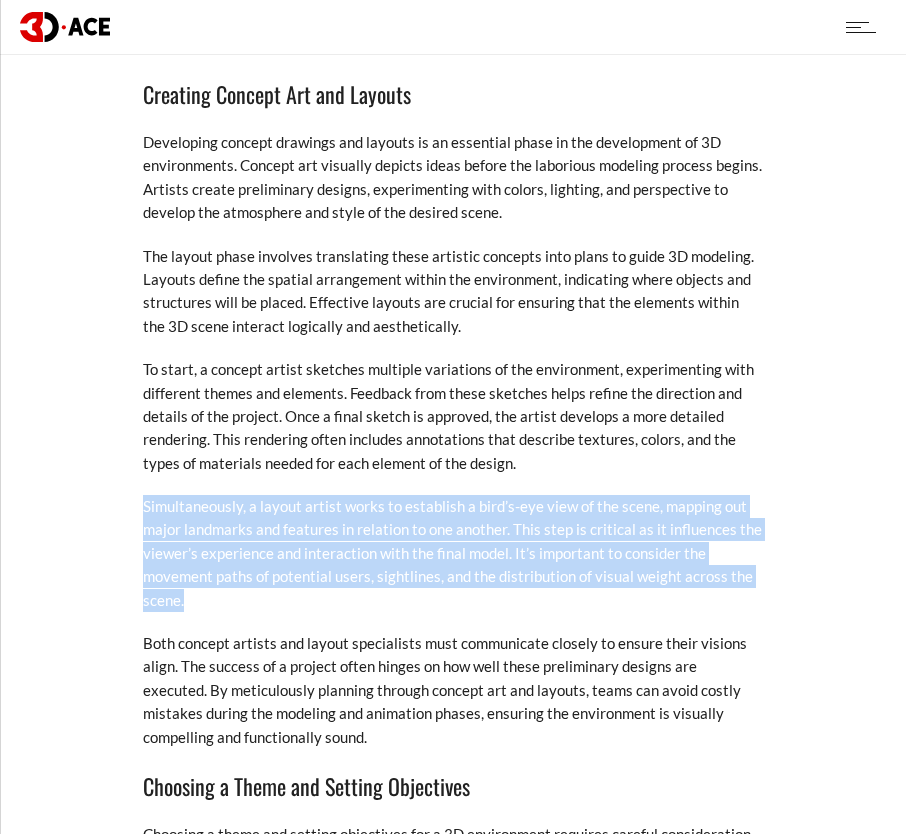 drag, startPoint x: 262, startPoint y: 488, endPoint x: 333, endPoint y: 529, distance: 81.9878 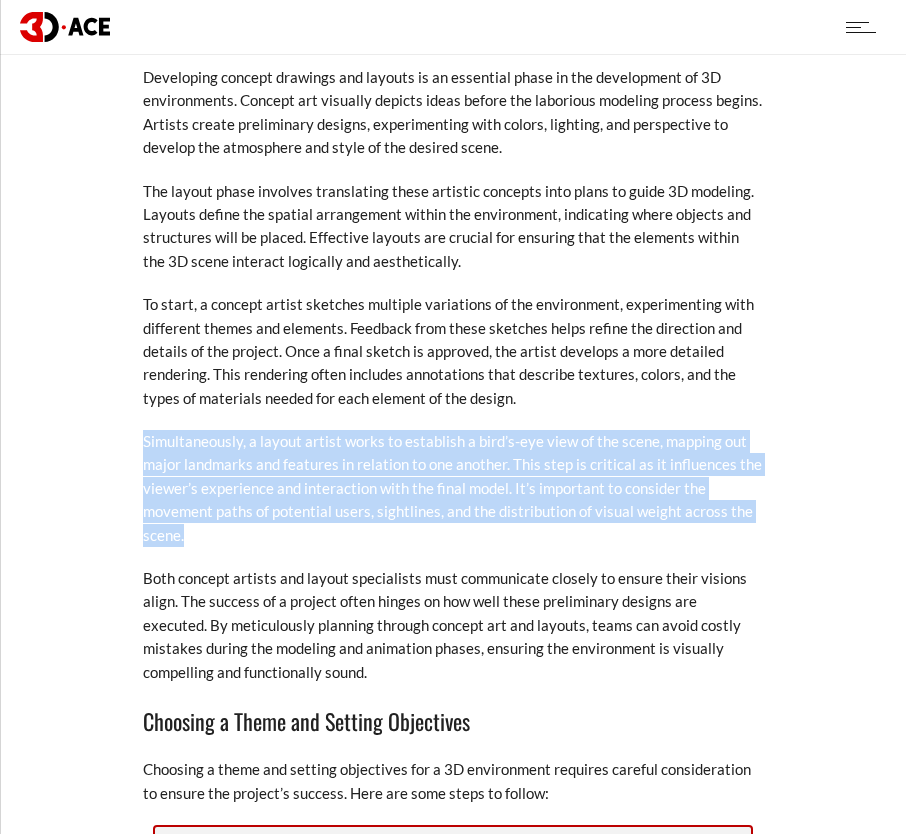 scroll, scrollTop: 6156, scrollLeft: 0, axis: vertical 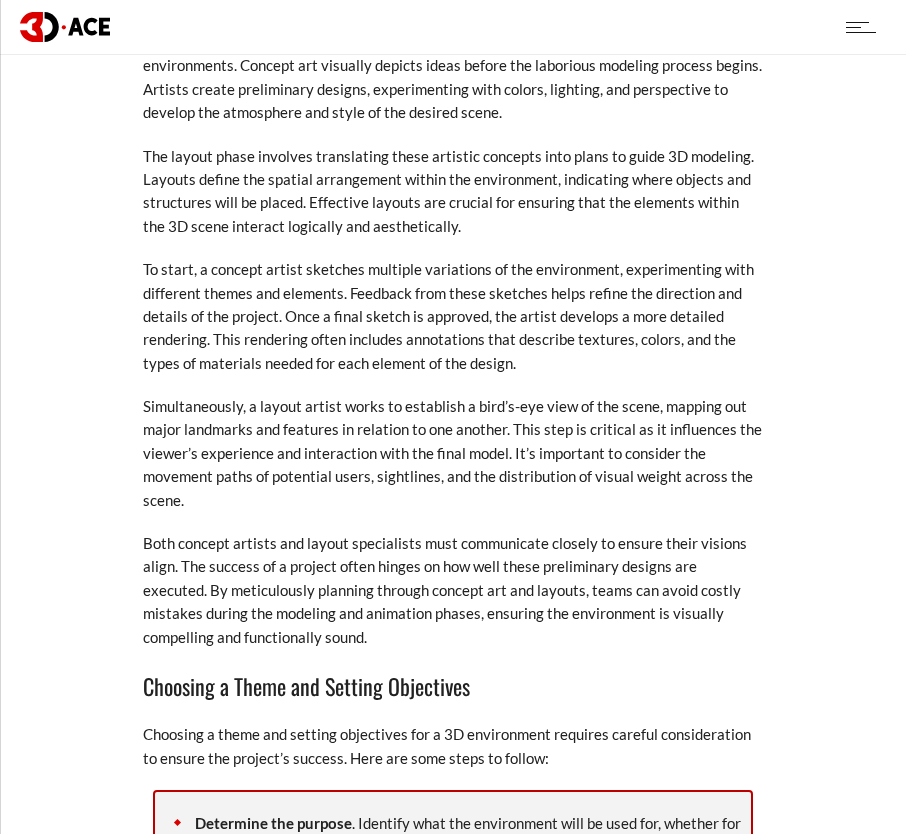 click on "Both concept artists and layout specialists must communicate closely to ensure their visions align. The success of a project often hinges on how well these preliminary designs are executed. By meticulously planning through concept art and layouts, teams can avoid costly mistakes during the modeling and animation phases, ensuring the environment is visually compelling and functionally sound." at bounding box center (453, 590) 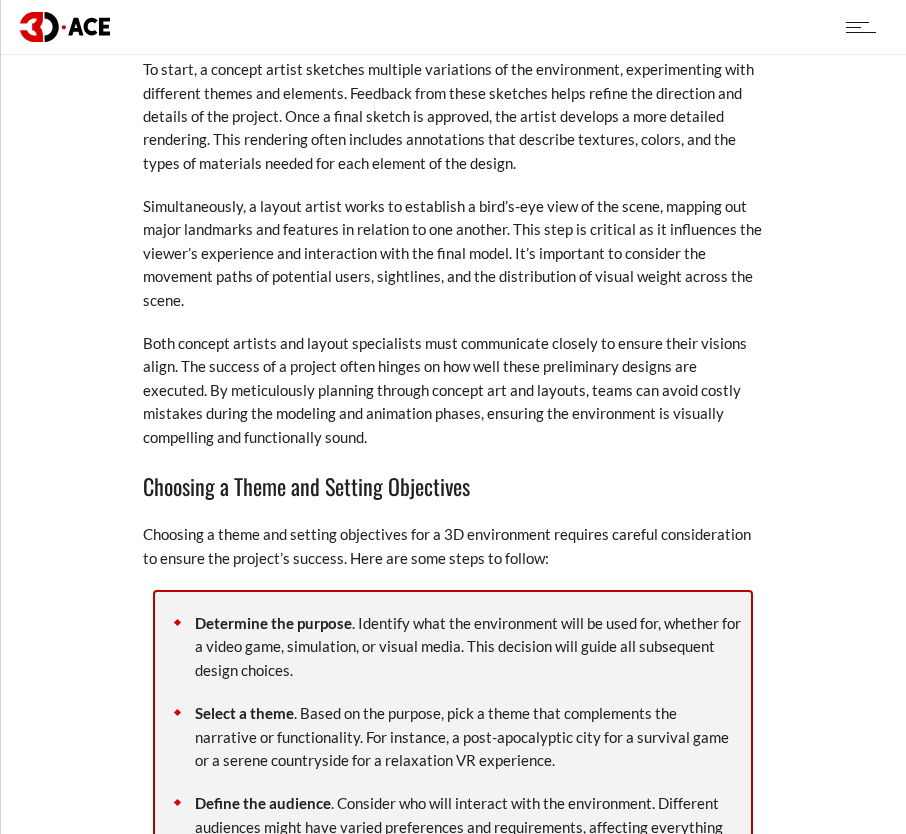 scroll, scrollTop: 6256, scrollLeft: 0, axis: vertical 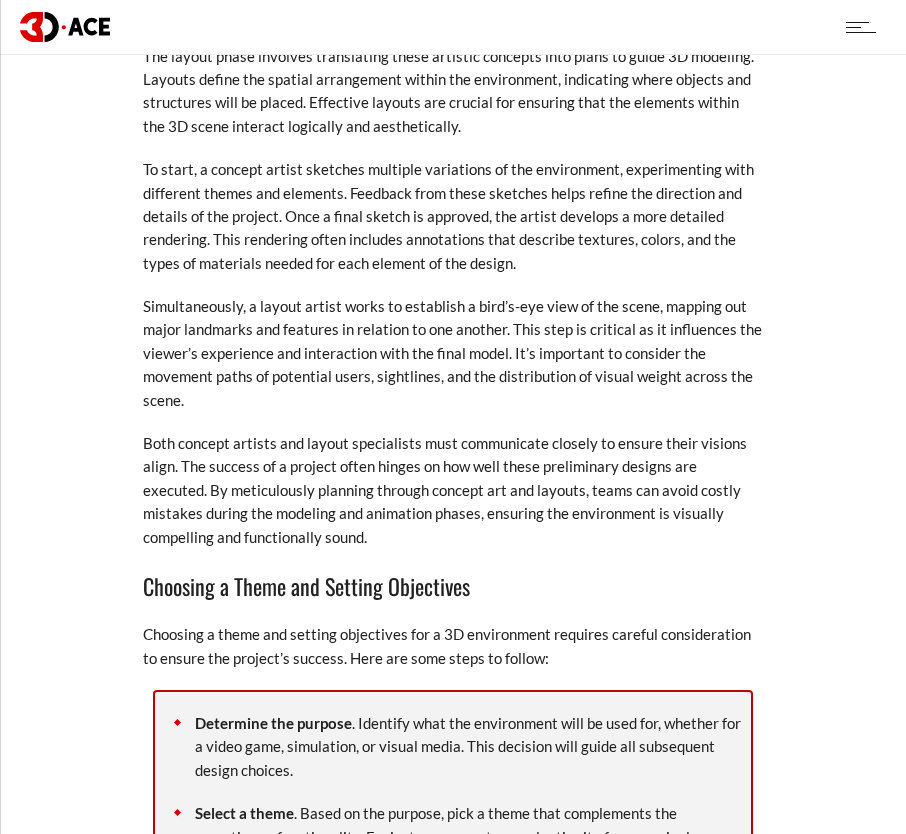 click on "3D environment design is an essential skill for any designer or artist at a  3D modeling company . This guide provides a thorough walkthrough from the initial concept to the final creation of engaging 3D scenes. As you proceed, you will gain insights into effective planning, detailed modeling, and the intricate process of rendering that brings digital landscapes to life.
This article is designed to assist both novices looking to establish a foundation in 3D design and seasoned professionals aiming to refine their skills. Here, you will find practical tips that can significantly enhance the quality and efficiency of your design processes. The goal is to equip you with the knowledge needed to create realistic and captivating 3D environments, ensuring you can deliver high-quality results in your projects.
Request a Quote
Visit our Portfolio
Introduction to 3D Environment Creation
The Importance of 3D Design in Various Industries
In" at bounding box center [453, 962] 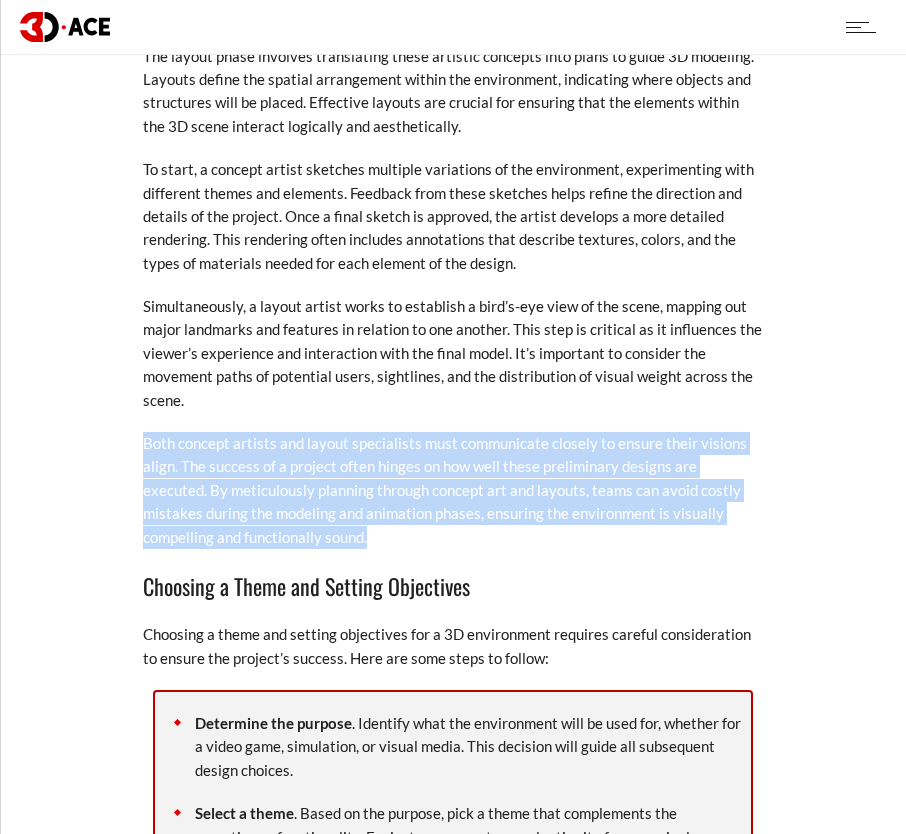 drag, startPoint x: 109, startPoint y: 361, endPoint x: 284, endPoint y: 462, distance: 202.05444 